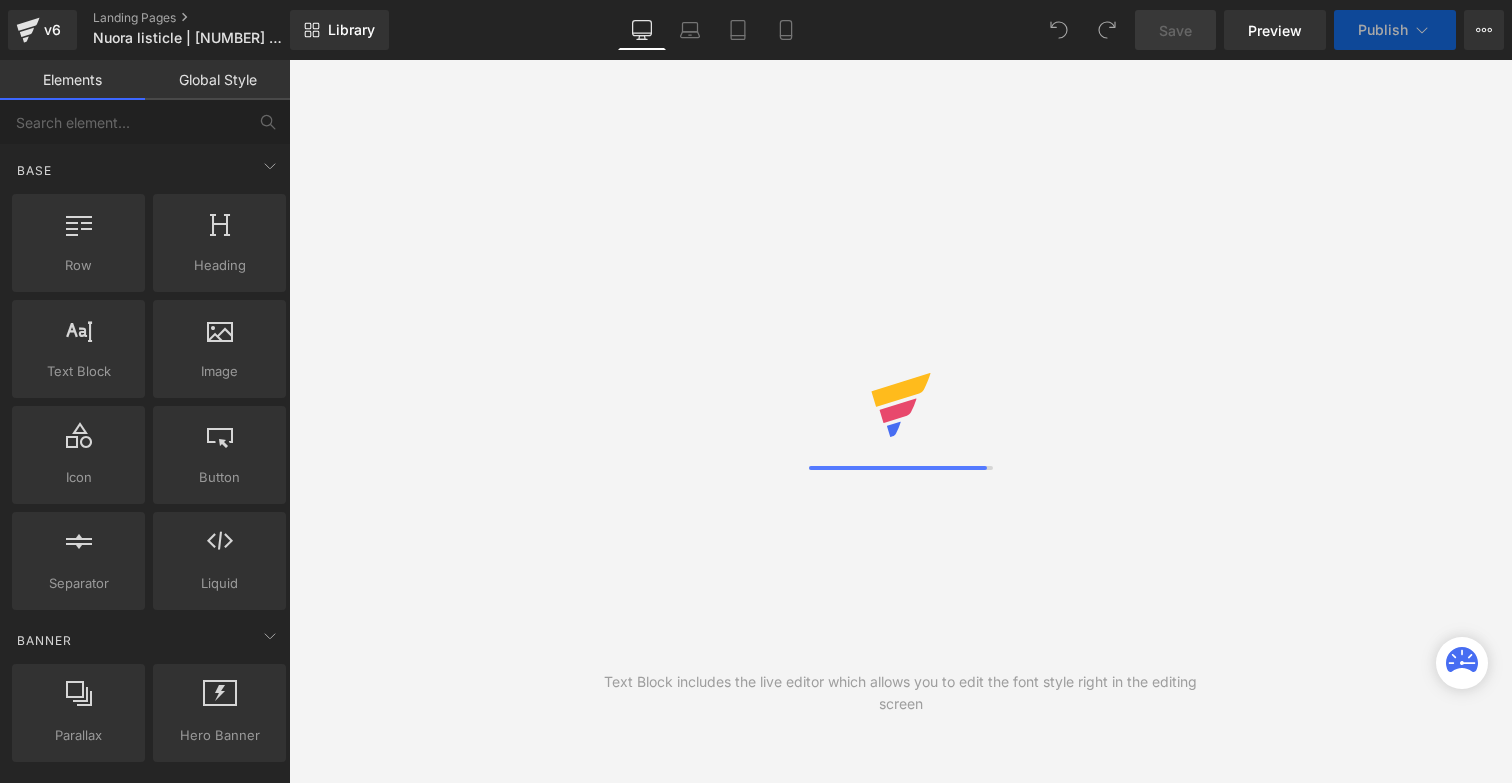 scroll, scrollTop: 0, scrollLeft: 0, axis: both 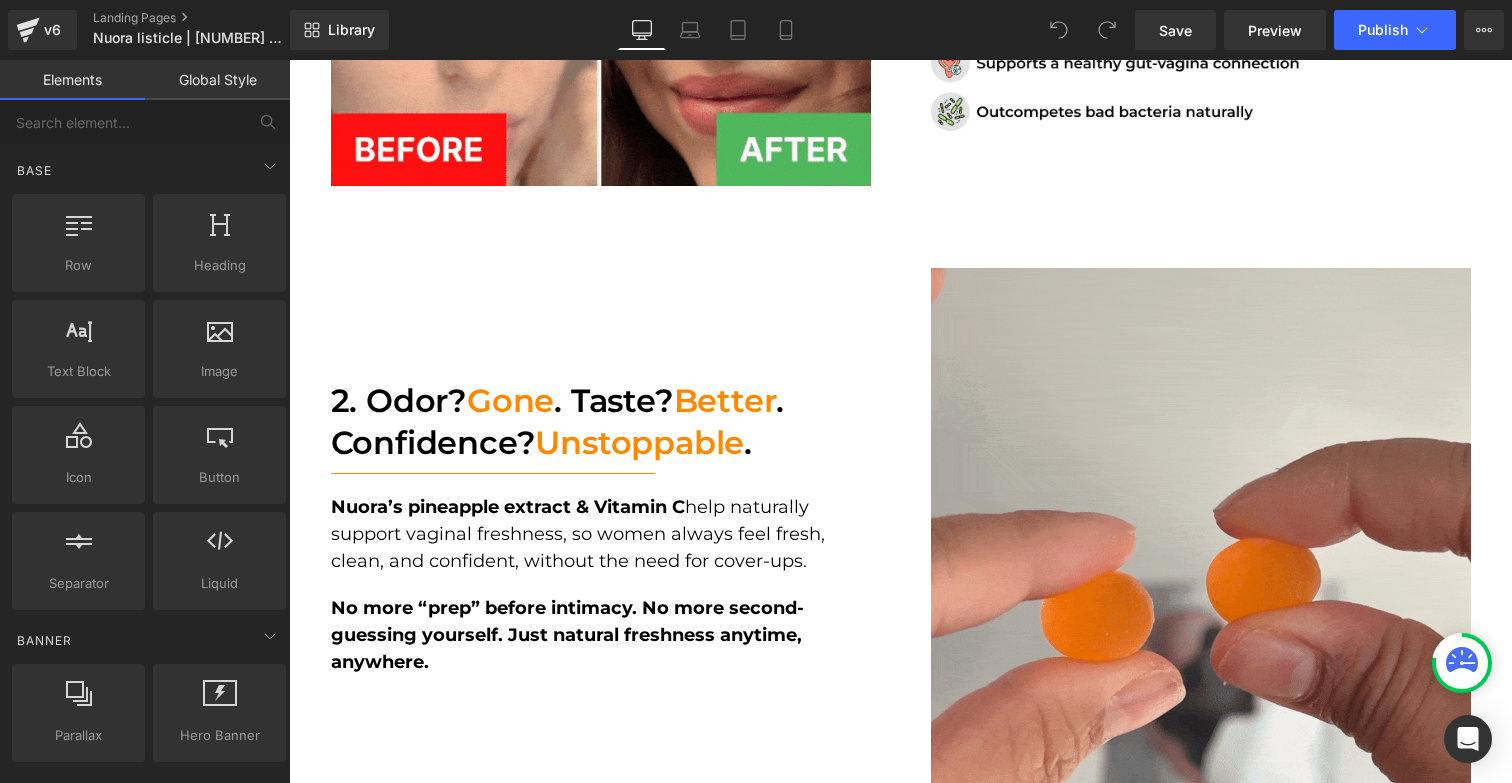 click on "2.	Odor?  Gone . Taste?  Better . Confidence?  Unstoppable ." at bounding box center [601, 421] 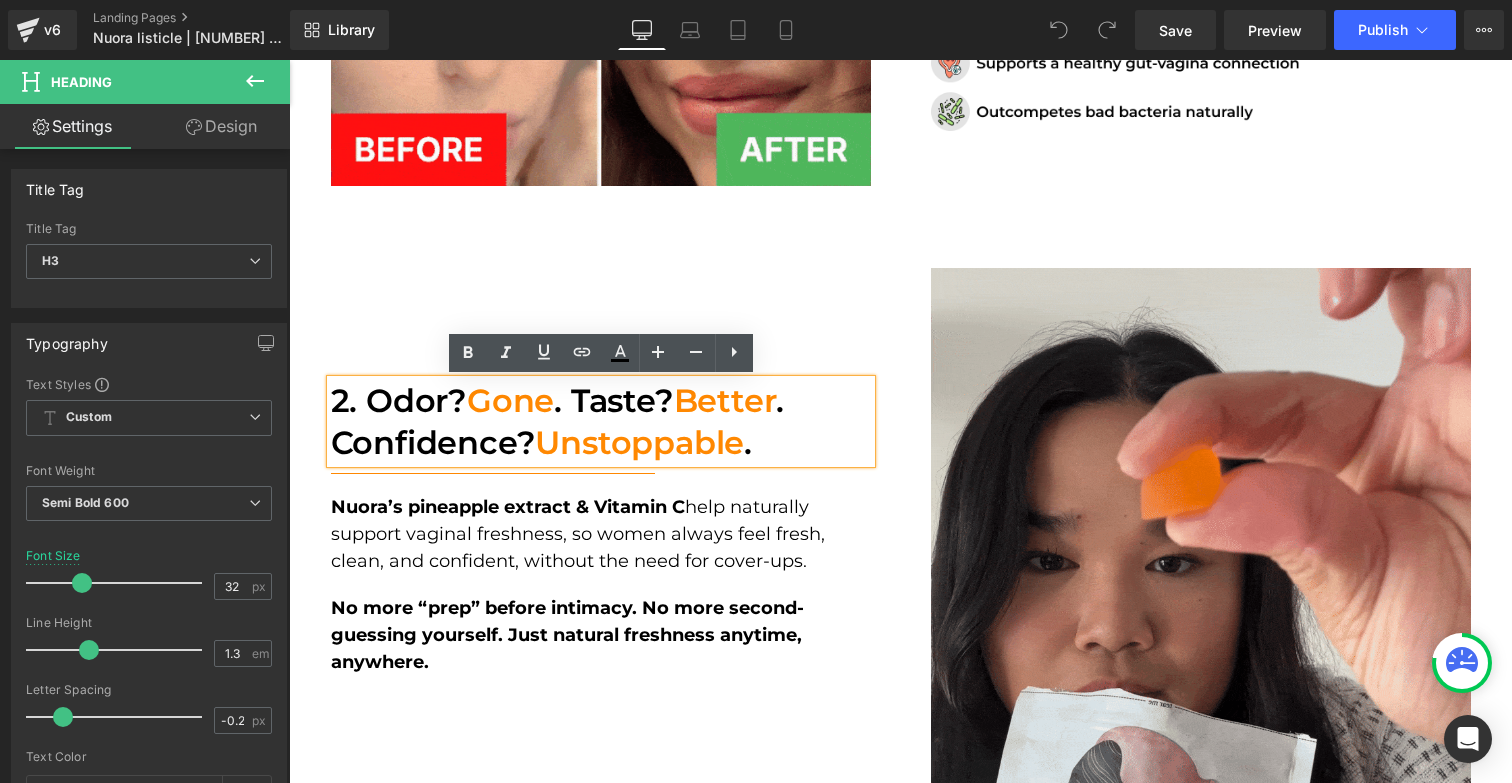 click on "2.	Odor?  Gone . Taste?  Better . Confidence?  Unstoppable ." at bounding box center [601, 421] 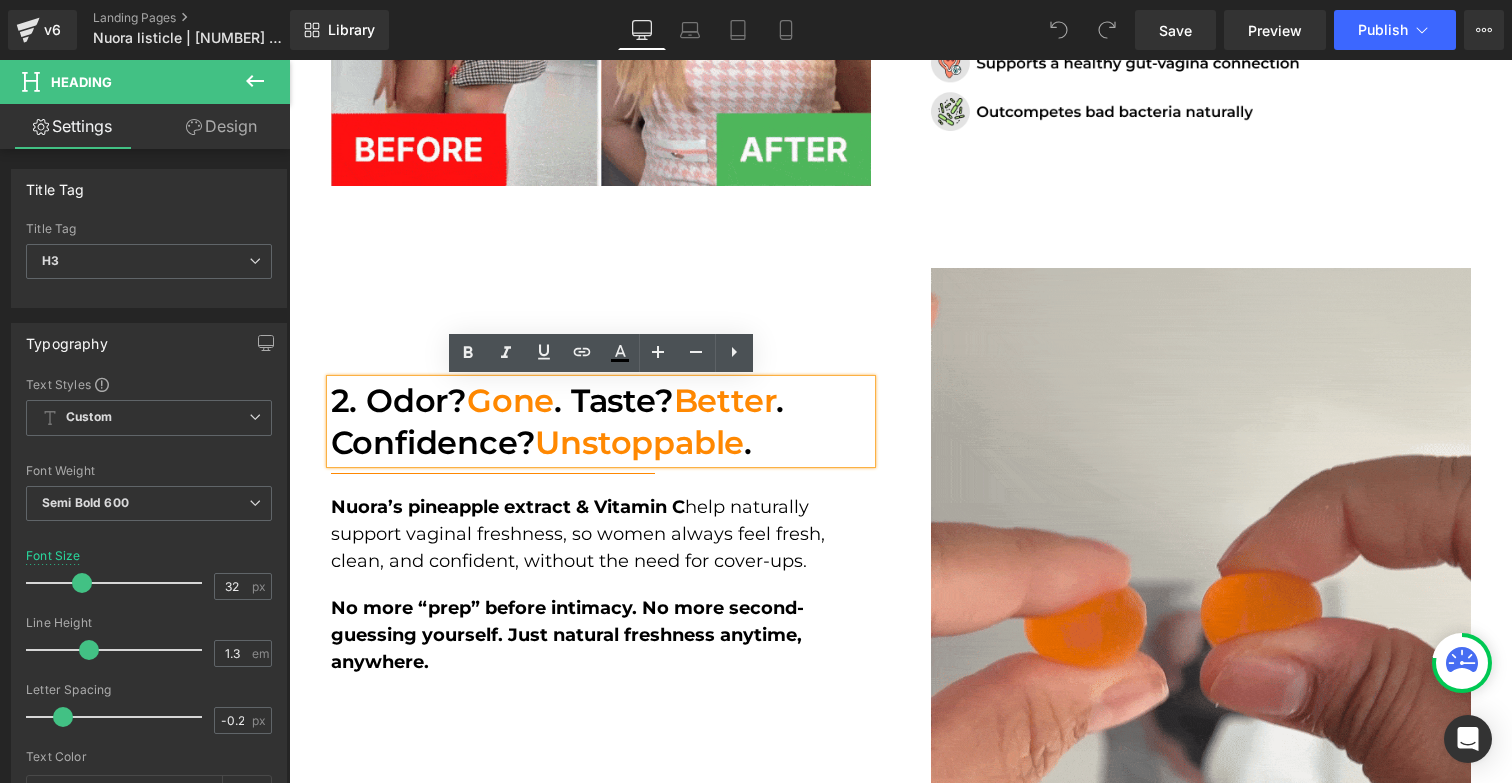 type 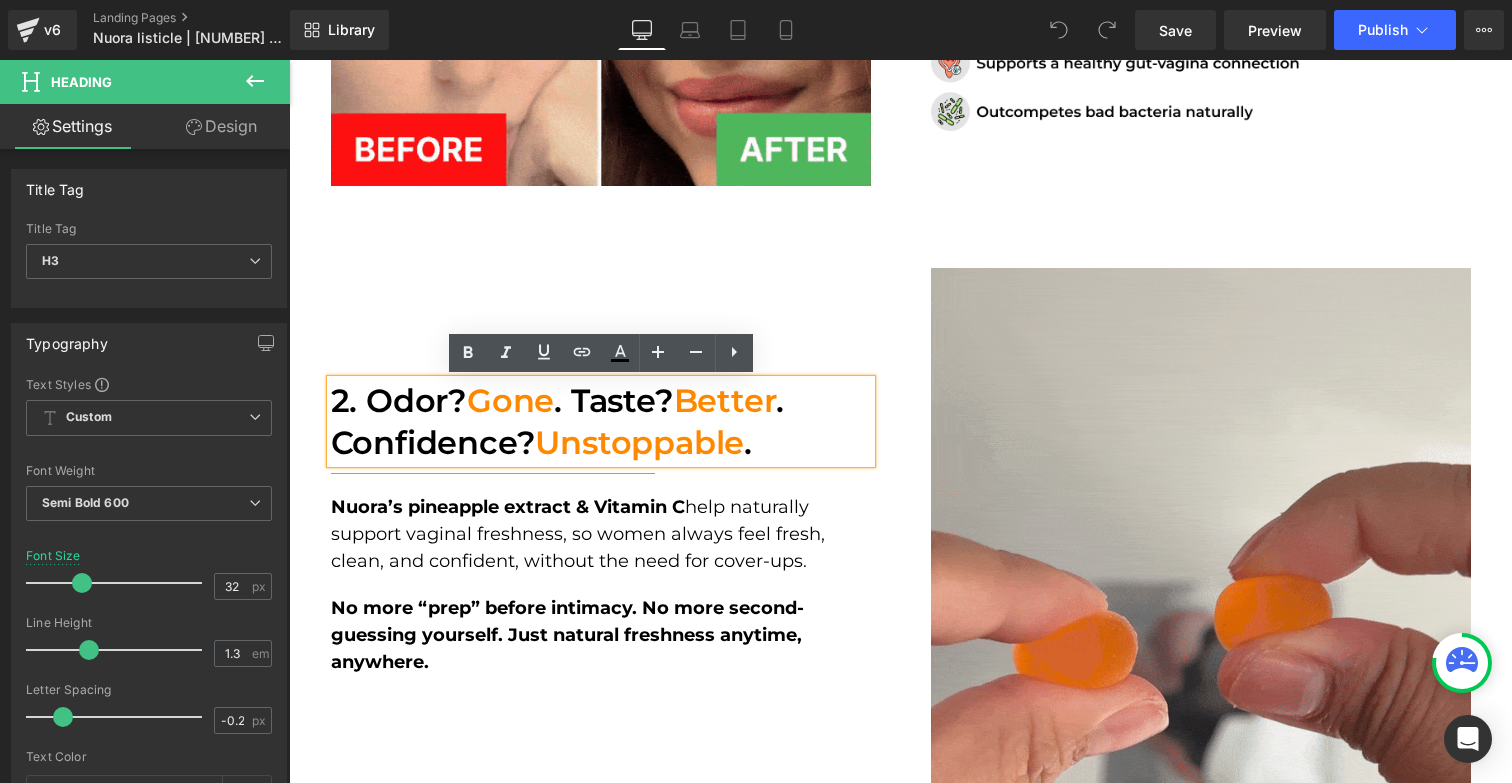 scroll, scrollTop: 974, scrollLeft: 0, axis: vertical 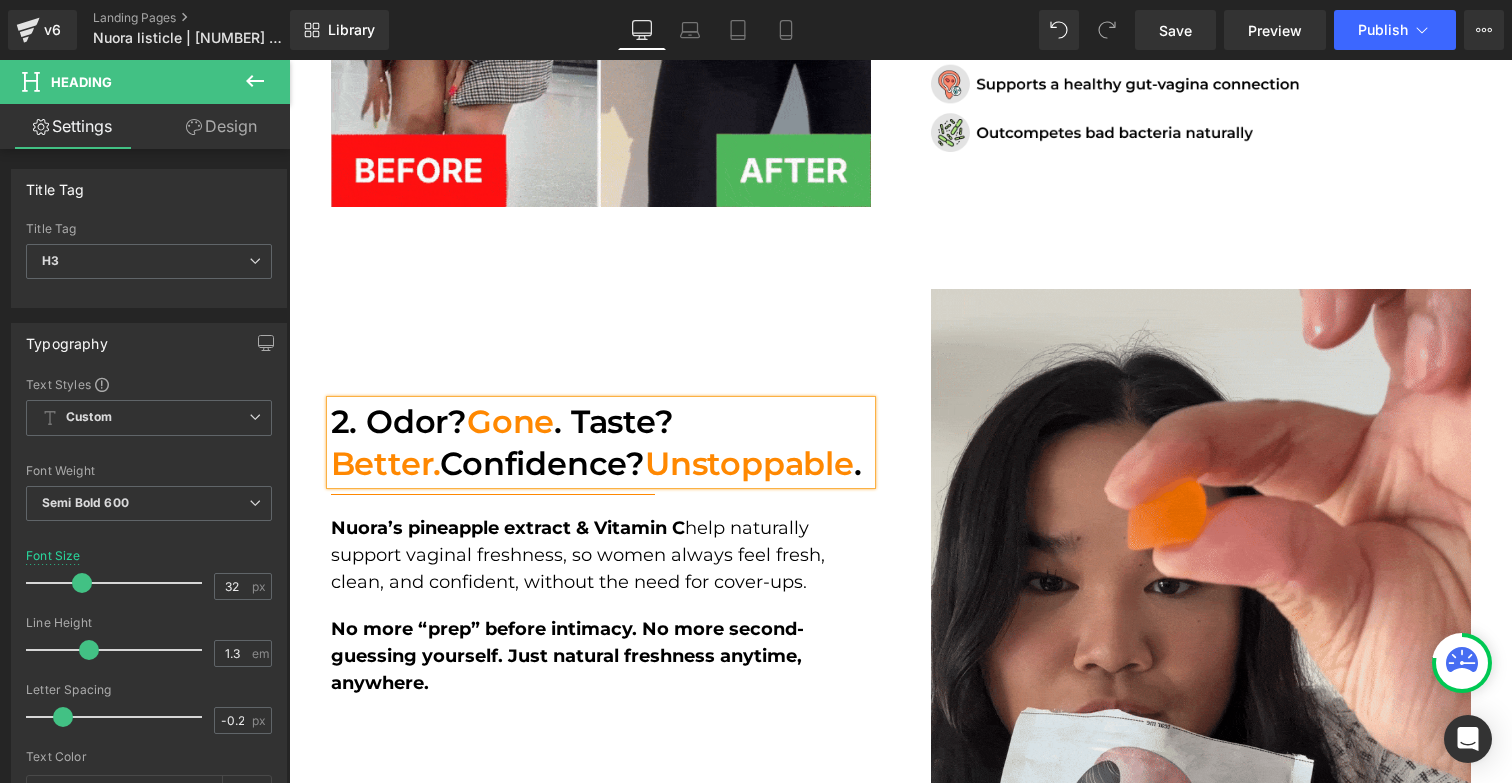 click on "2.	Odor?  Gone . Taste?  Better.  Confidence?  Unstoppable ." at bounding box center (601, 442) 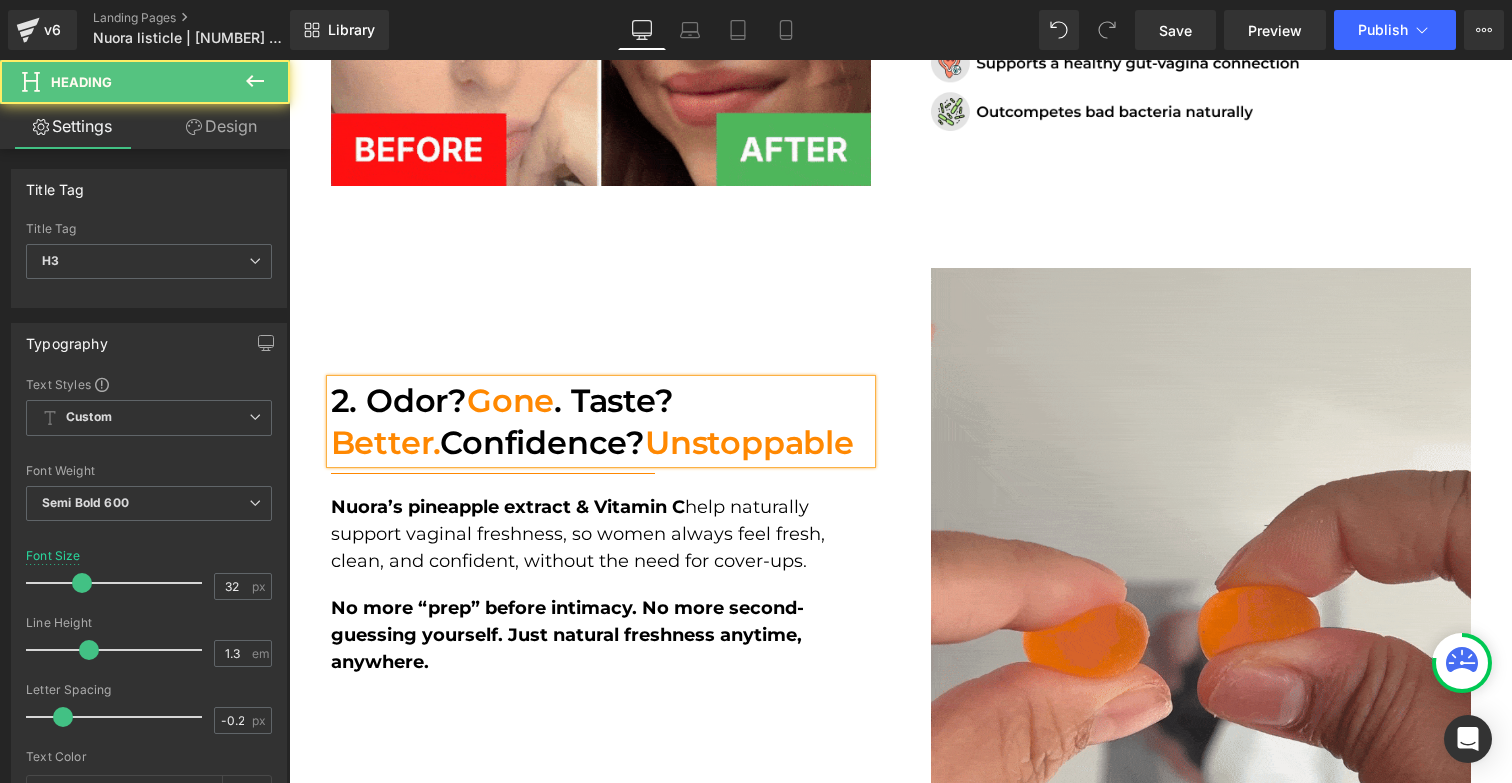 scroll, scrollTop: 974, scrollLeft: 0, axis: vertical 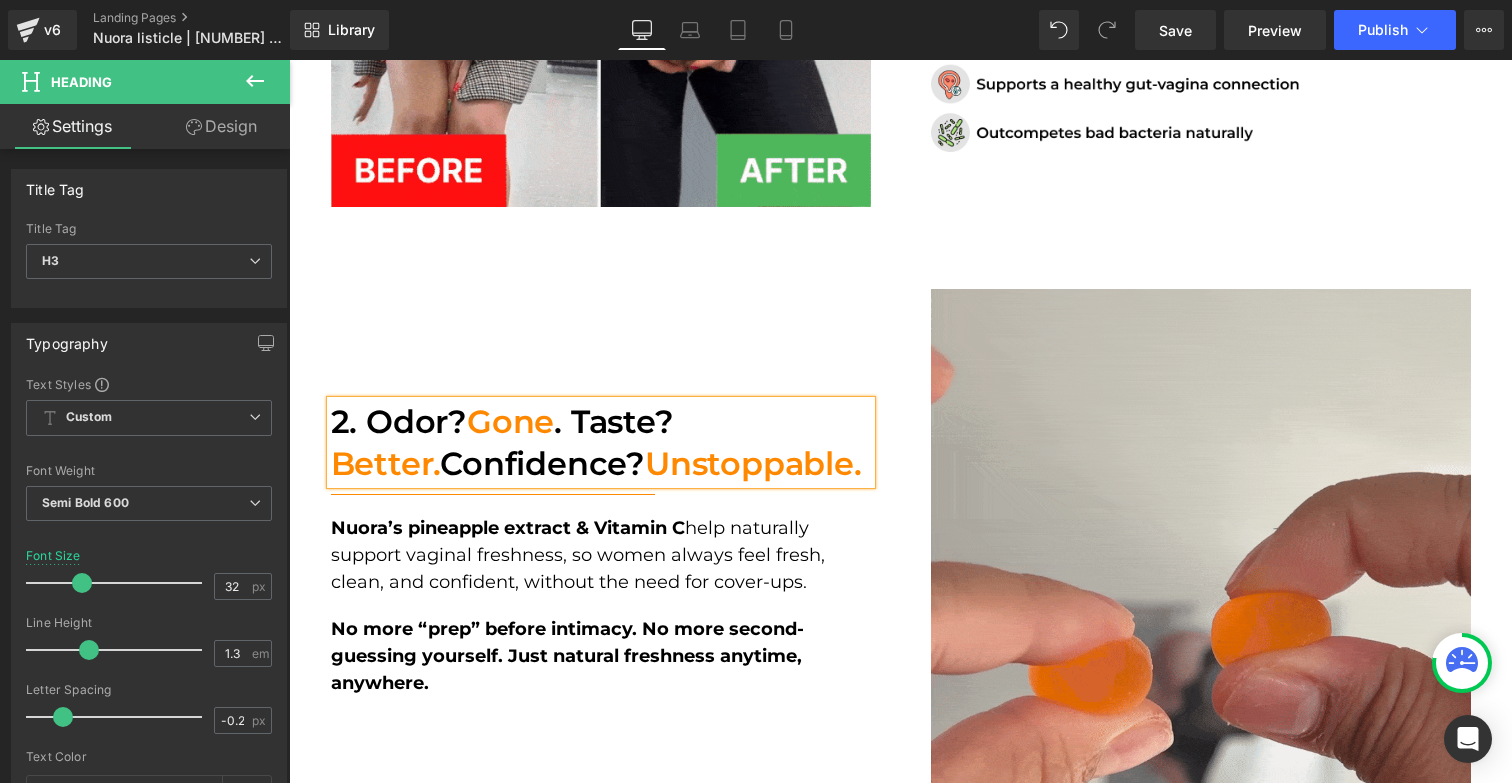 click on "2.	Odor?  Gone . Taste?  Better.  Confidence?  Unstoppable." at bounding box center (601, 442) 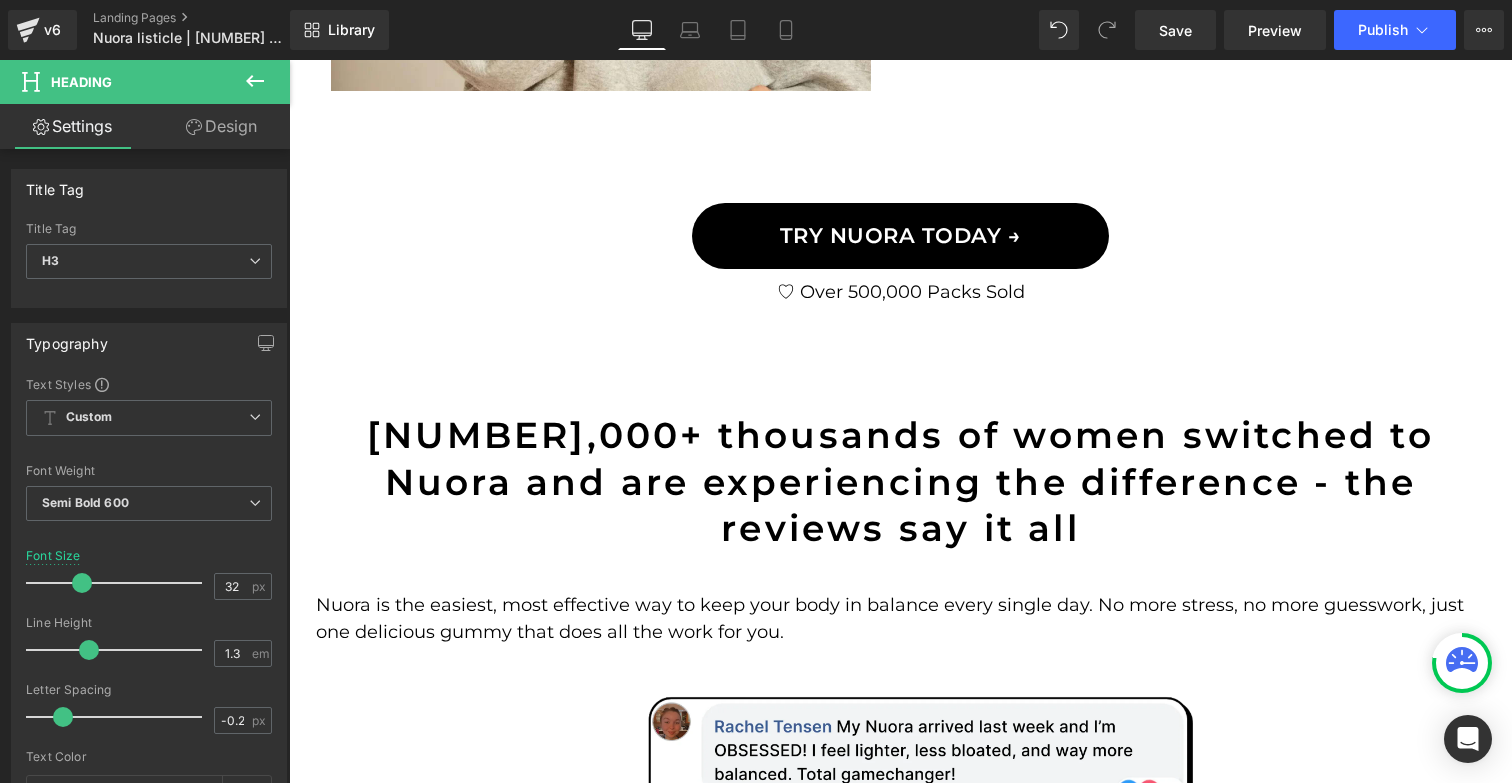 scroll, scrollTop: 3454, scrollLeft: 0, axis: vertical 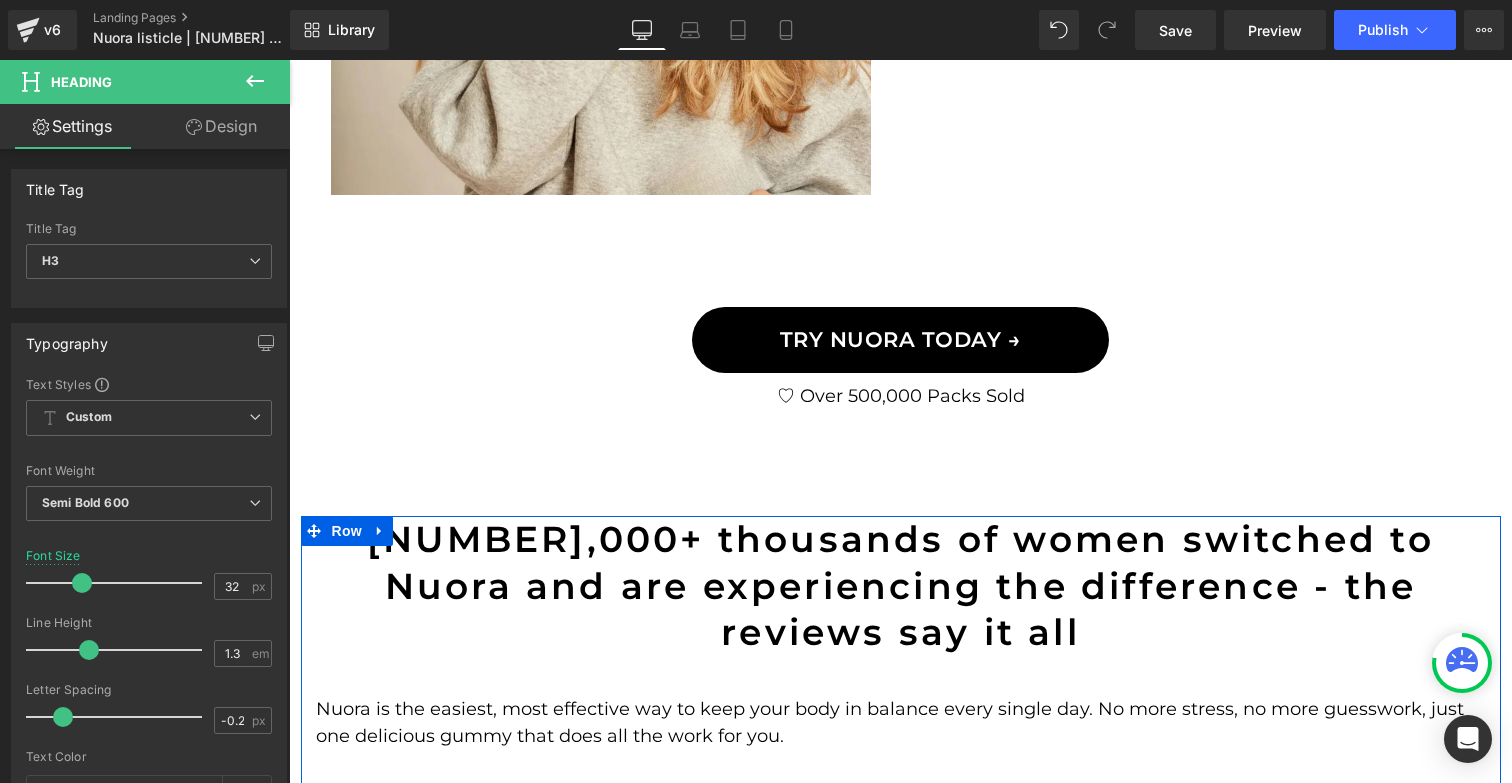click at bounding box center [380, 531] 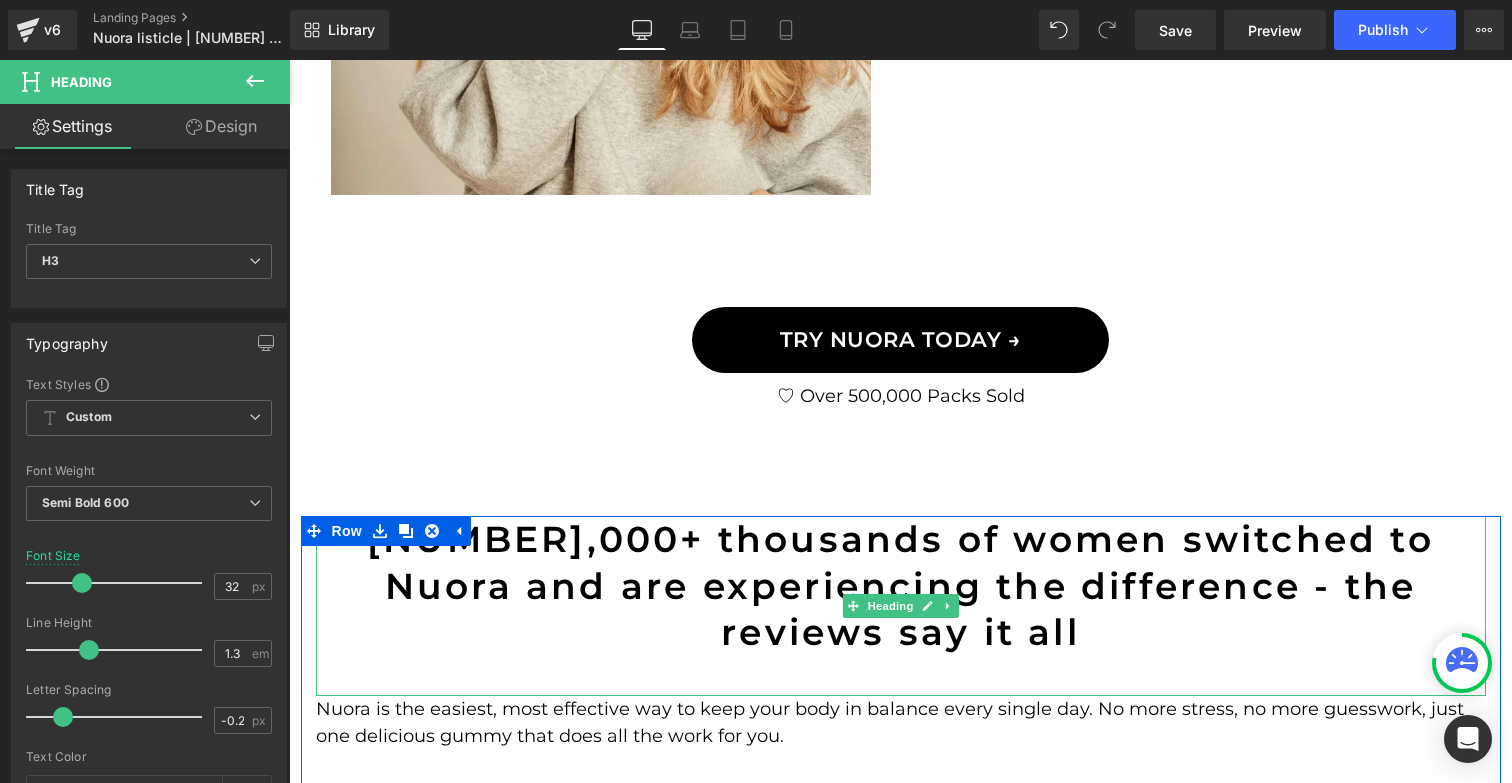 click on "[NUMBER]+ thousands of women switched to [BRAND] and are experiencing the difference - the reviews say it all" at bounding box center [901, 586] 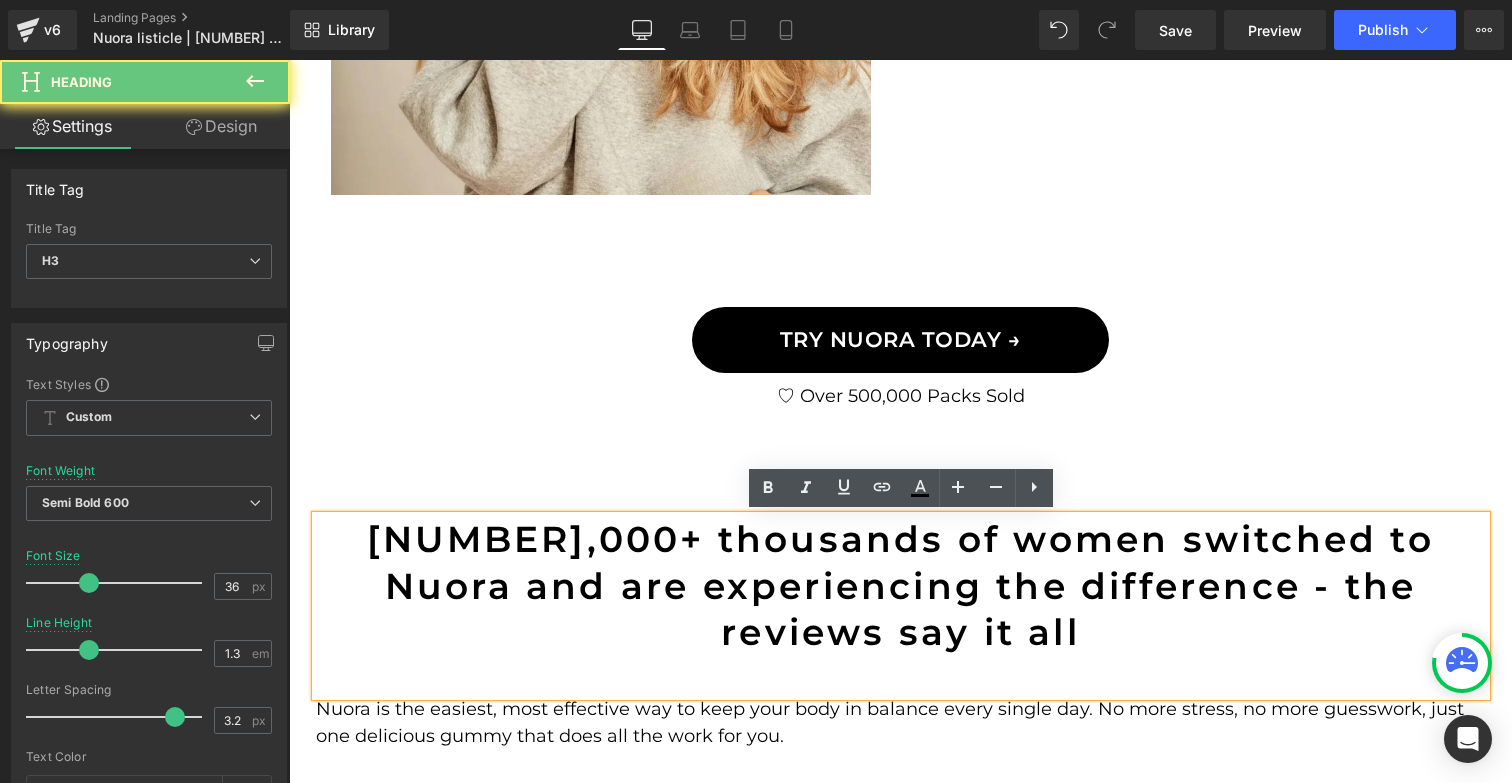click on "[NUMBER]+ thousands of women switched to [BRAND] and are experiencing the difference - the reviews say it all" at bounding box center (901, 586) 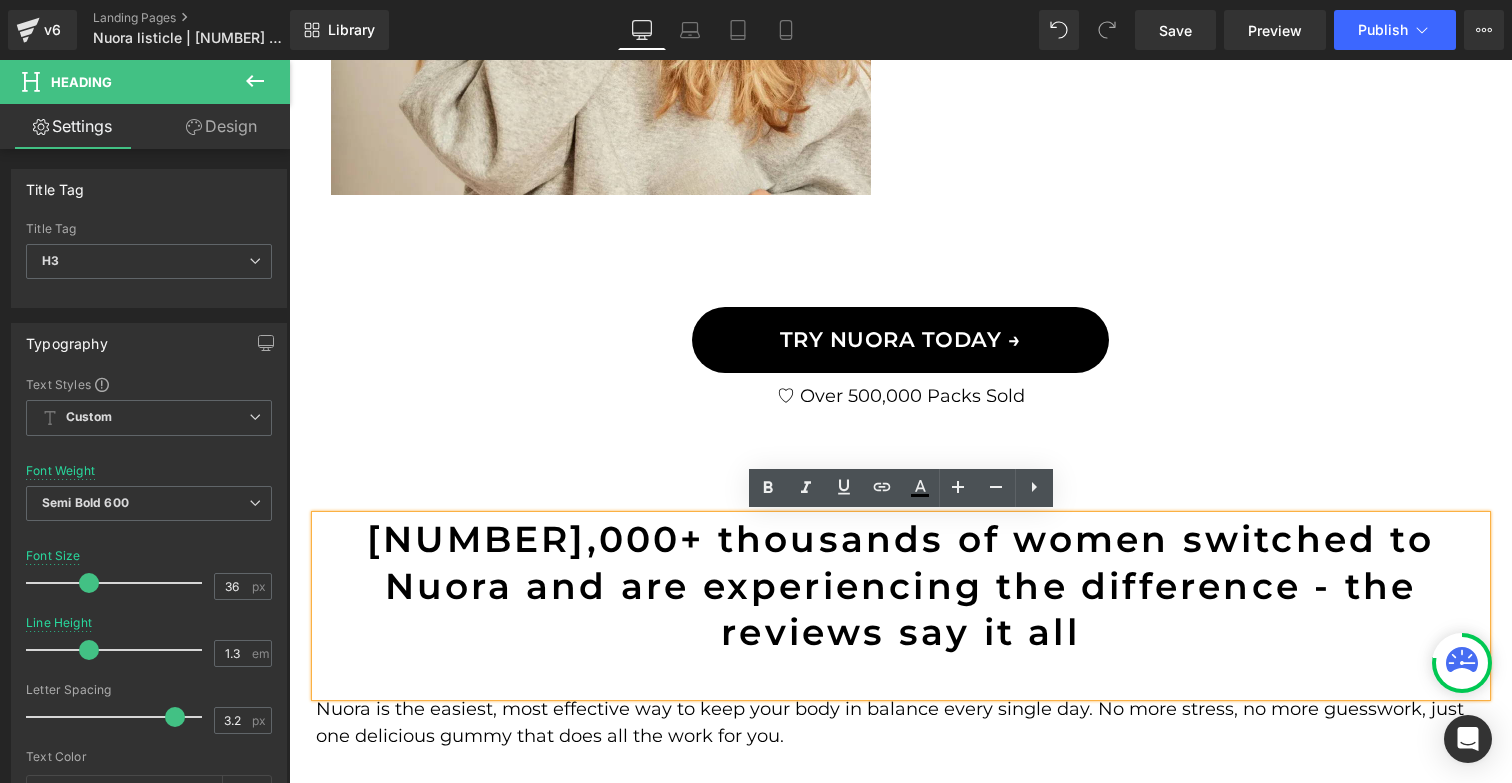 type 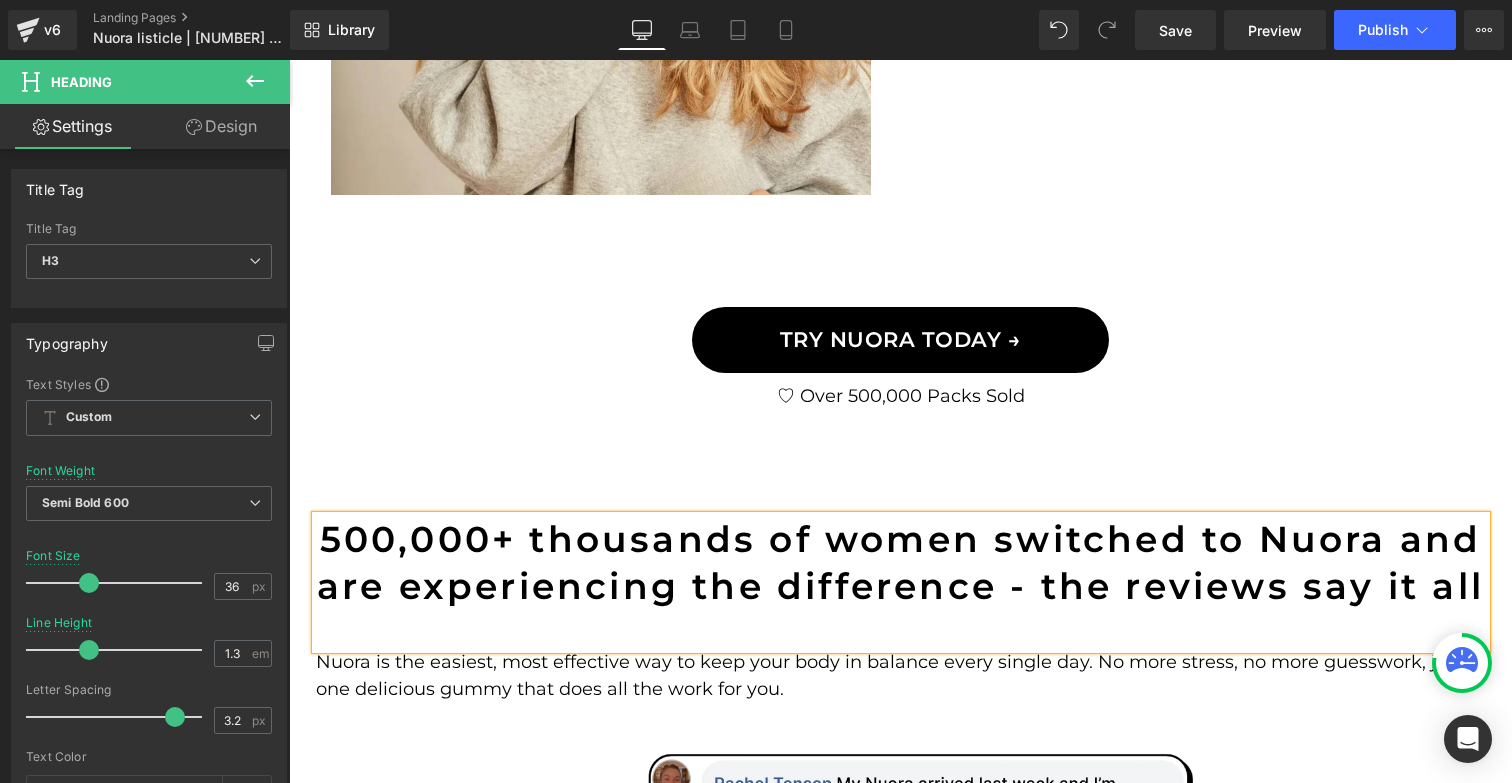 click on "TRY NUORA TODAY → Button         ♡ Over 500,000 Packs Sold Text Block         Row         Row" at bounding box center [900, 396] 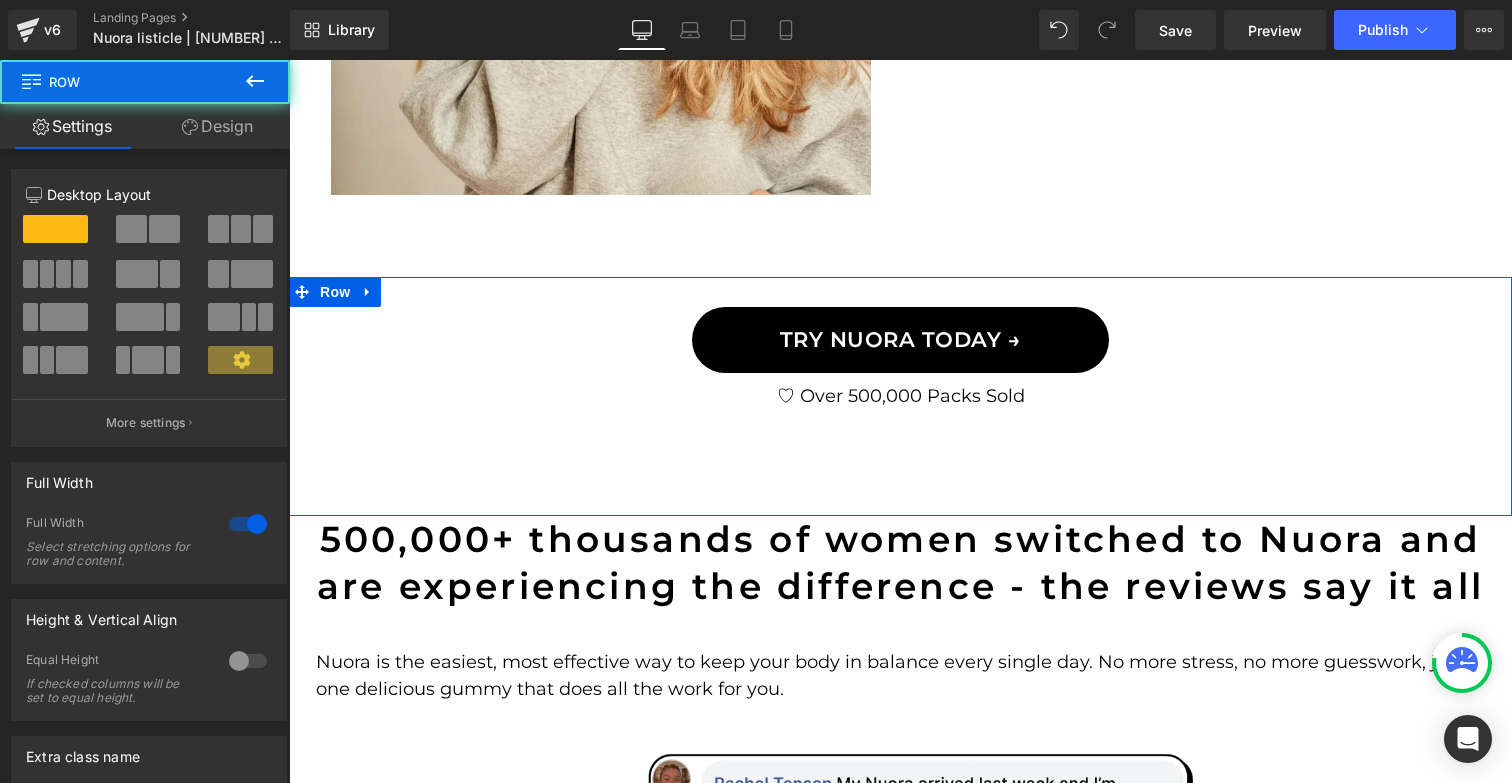 click on "[NUMBER]+ thousands of women switched to [BRAND] and are experiencing the difference - the reviews say it all" at bounding box center (901, 563) 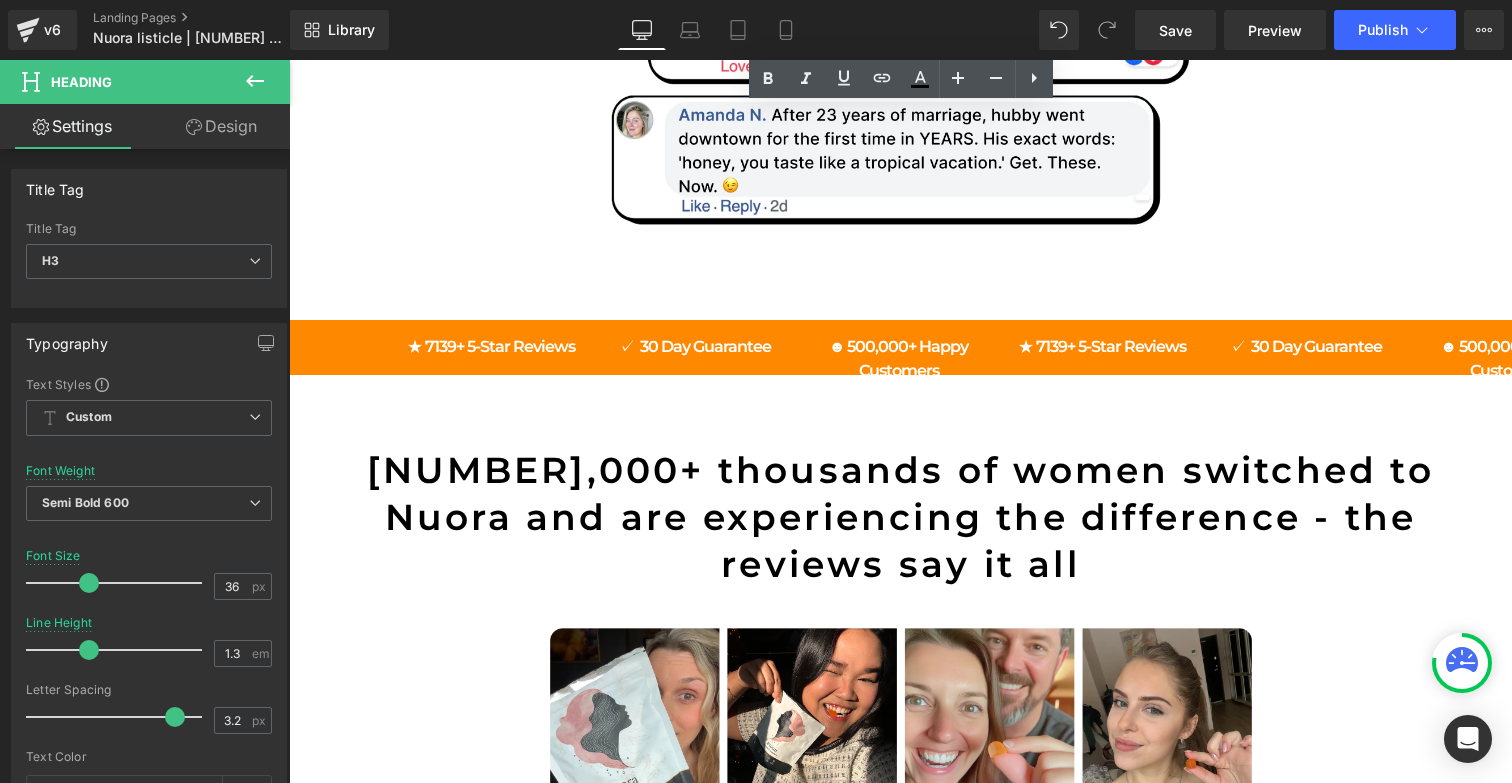 scroll, scrollTop: 4790, scrollLeft: 0, axis: vertical 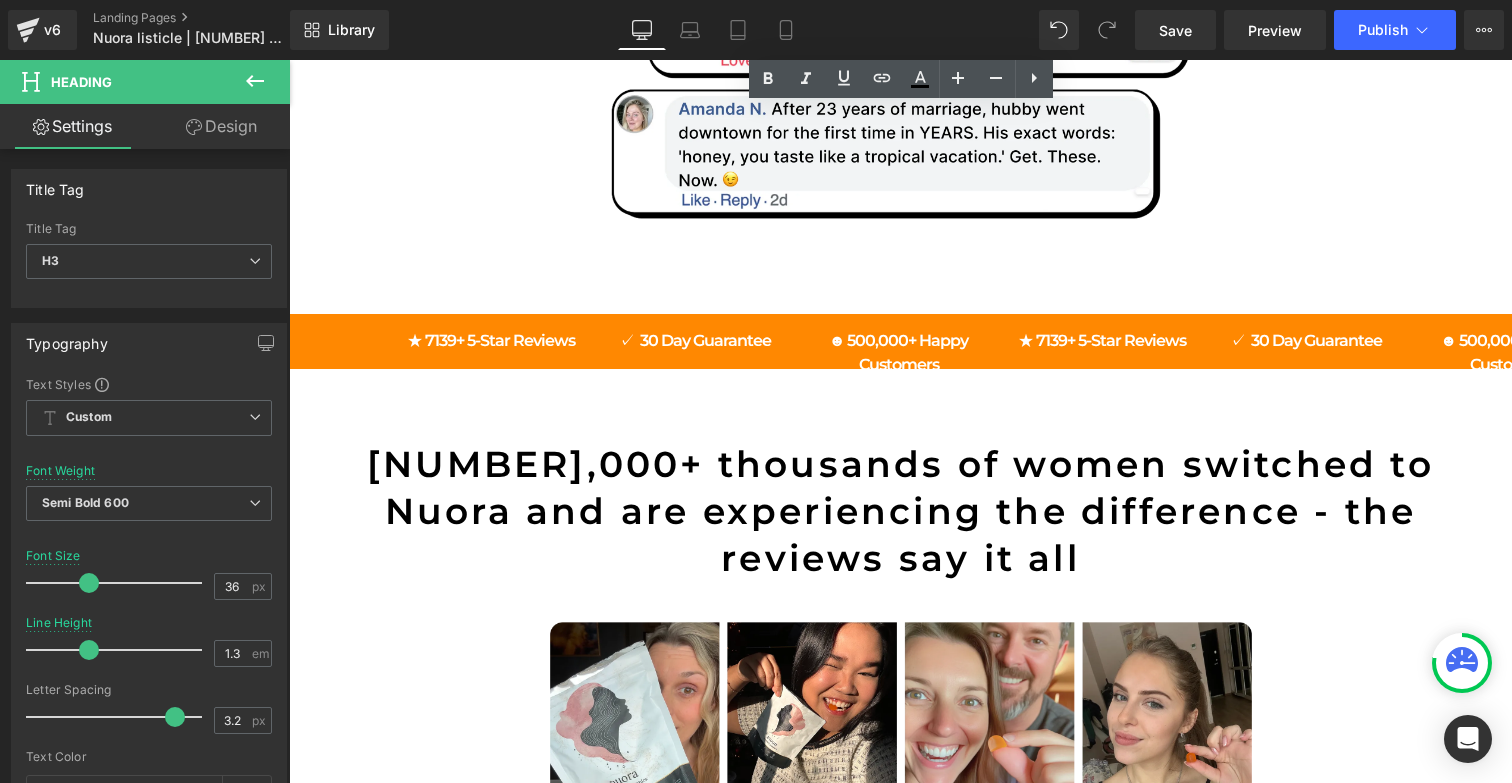 click on "[NUMBER]+ thousands of women switched to [BRAND] and are experiencing the difference - the reviews say it all" at bounding box center [901, 511] 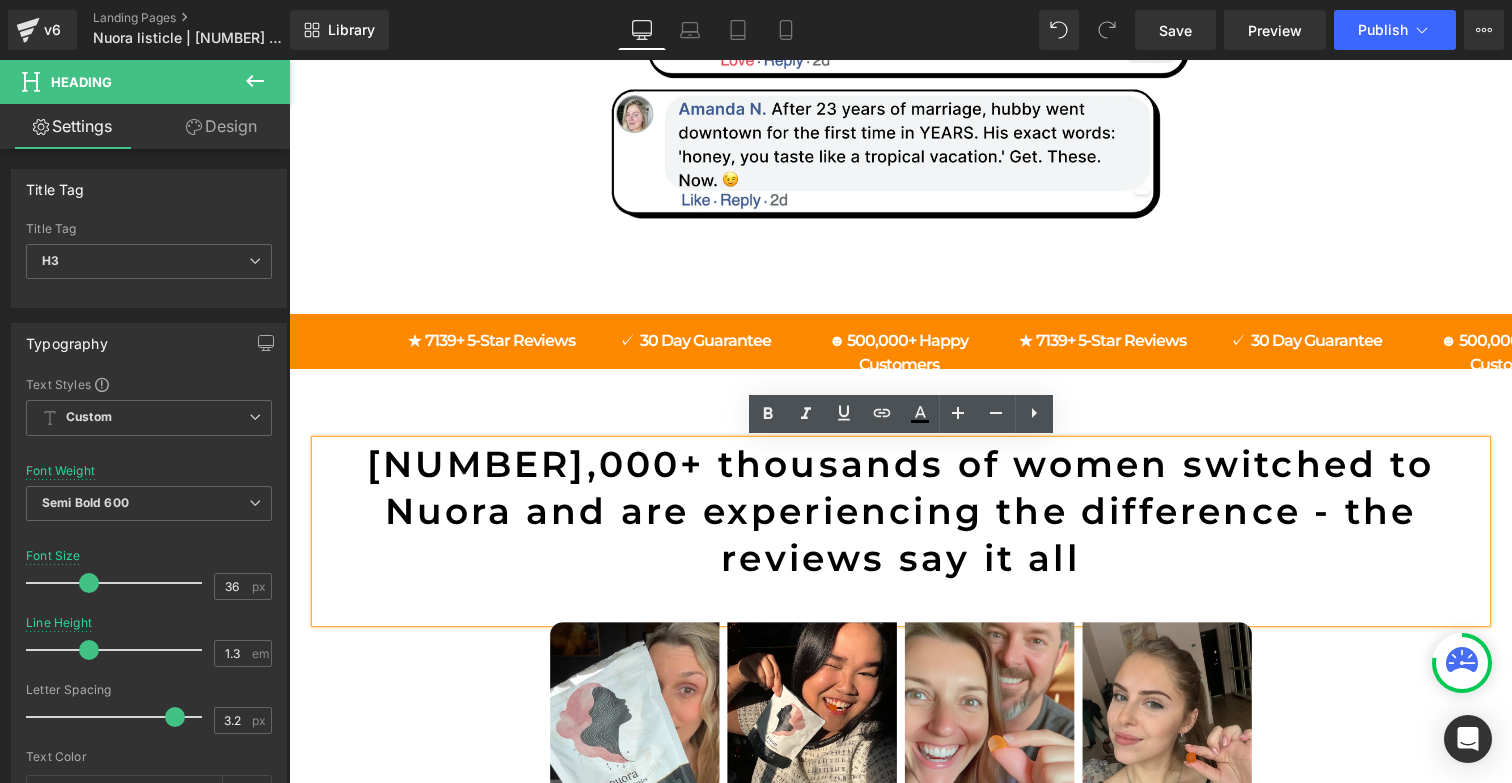 click on "[NUMBER]+ thousands of women switched to [BRAND] and are experiencing the difference - the reviews say it all" at bounding box center (901, 511) 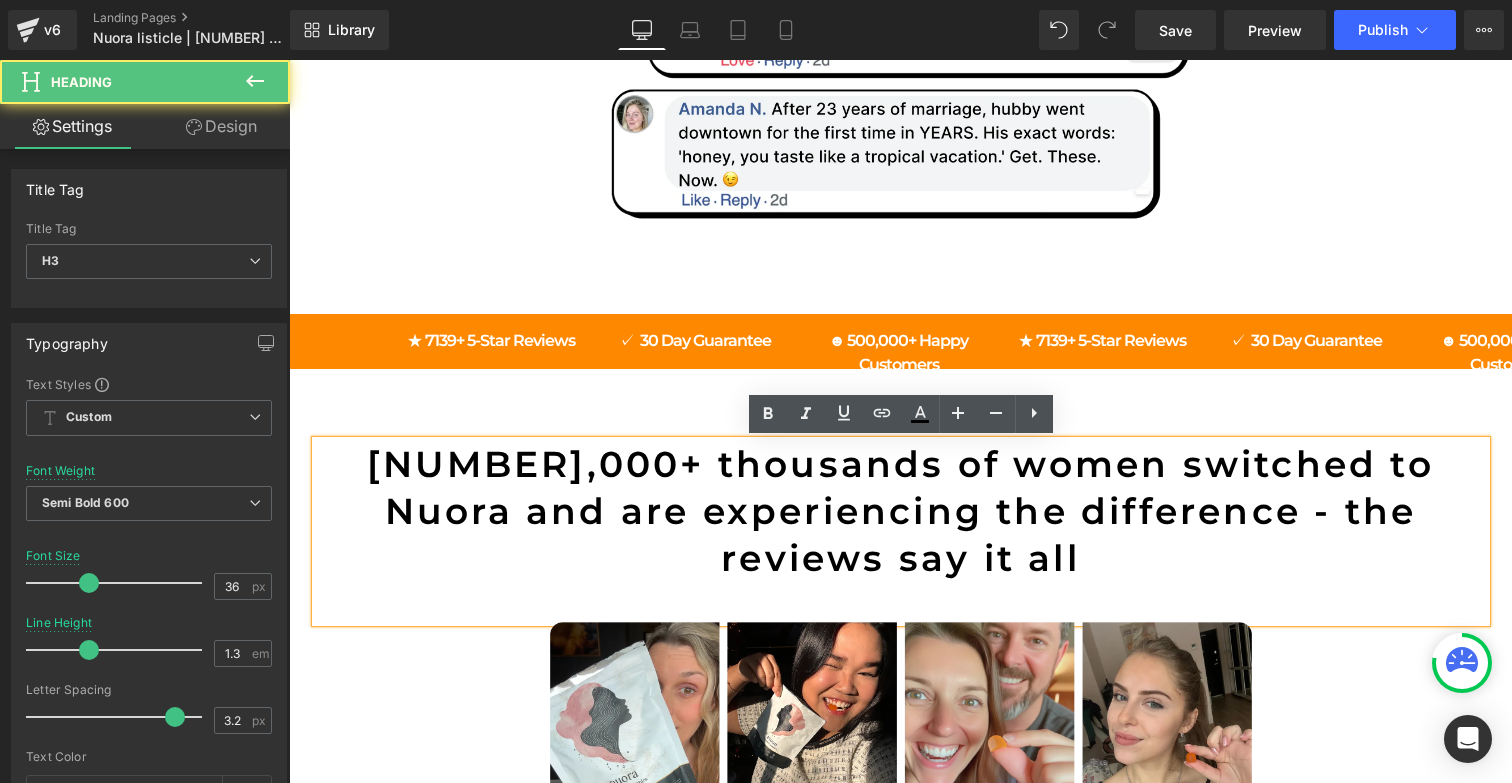 type 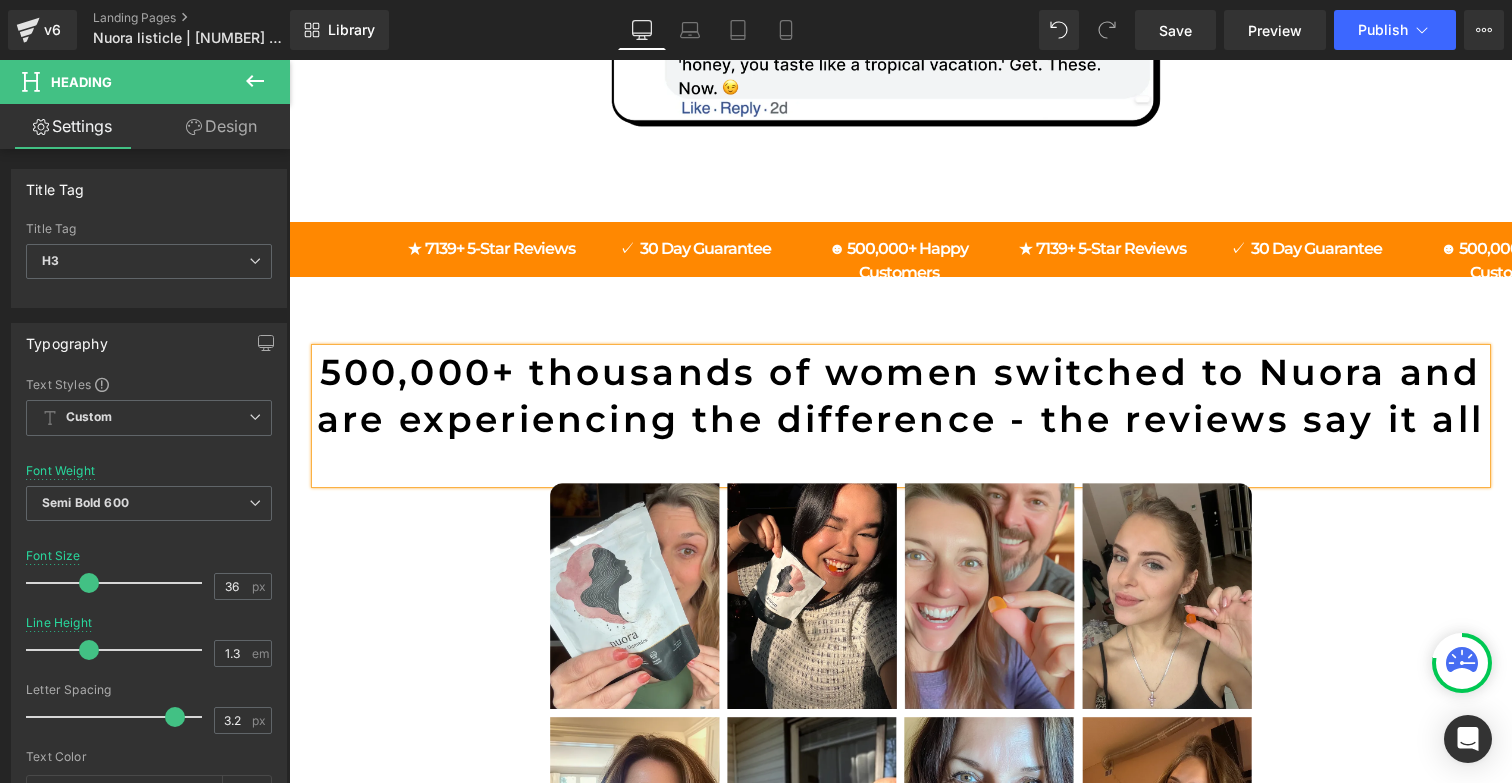 scroll, scrollTop: 4966, scrollLeft: 0, axis: vertical 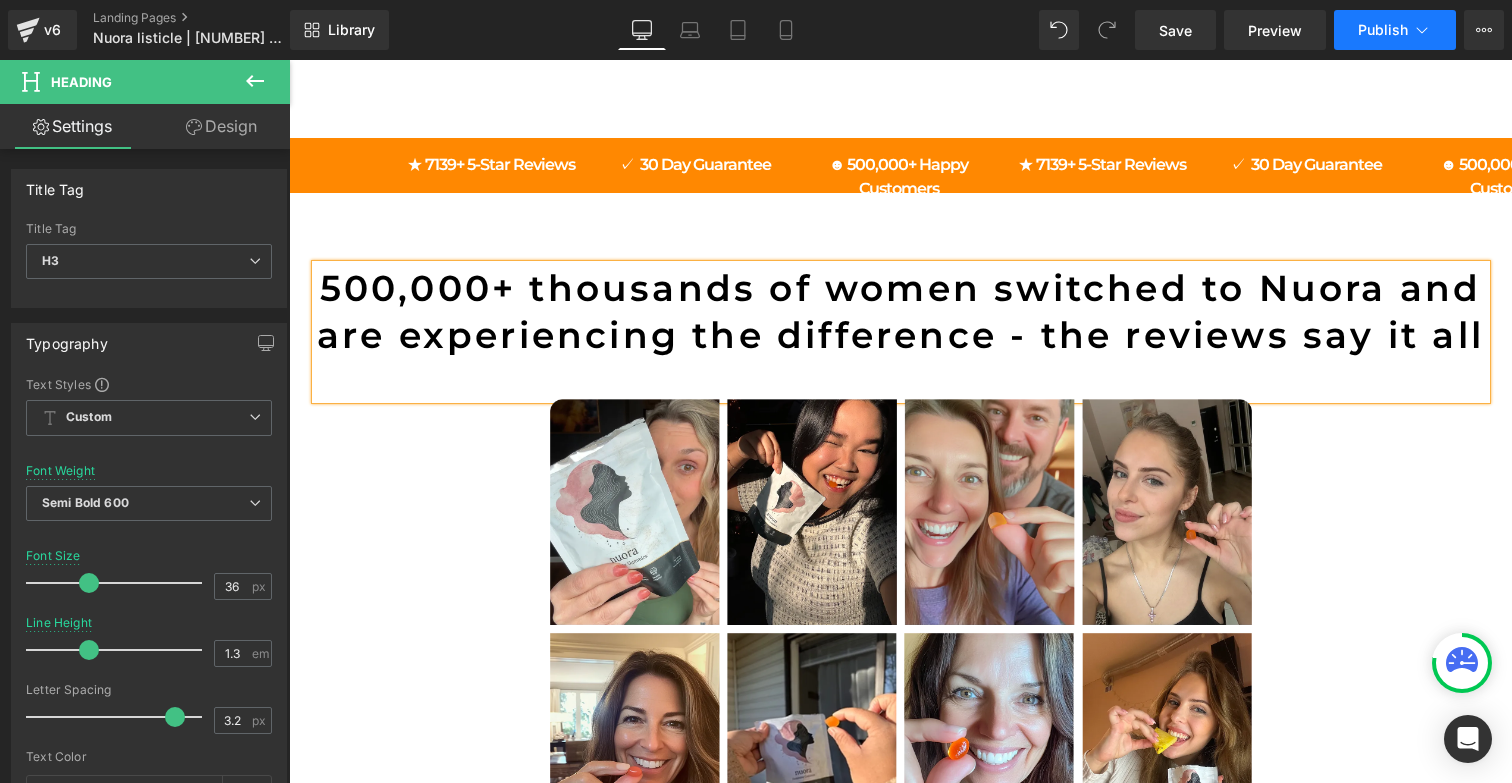 click on "Publish" at bounding box center (1395, 30) 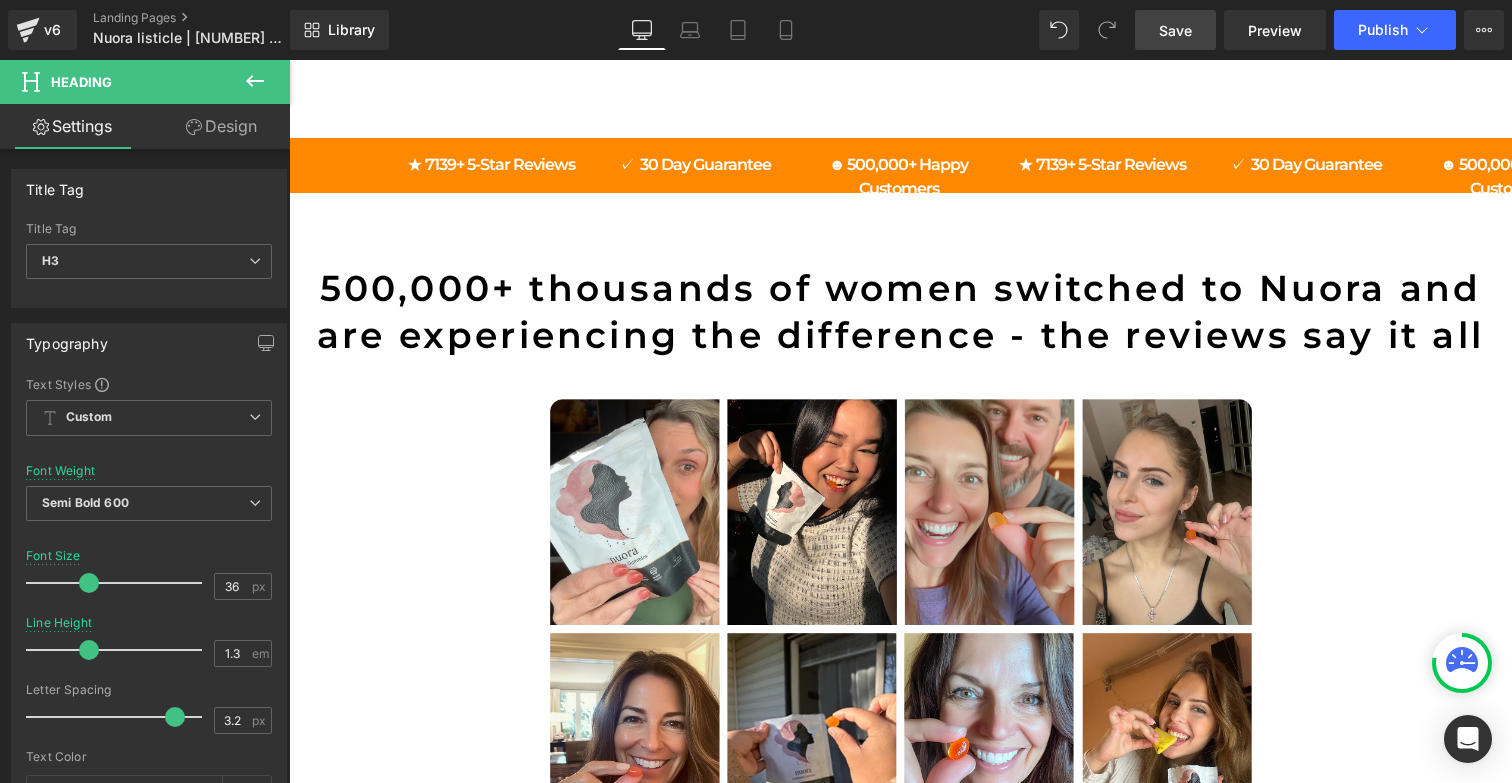 click on "Save" at bounding box center (1175, 30) 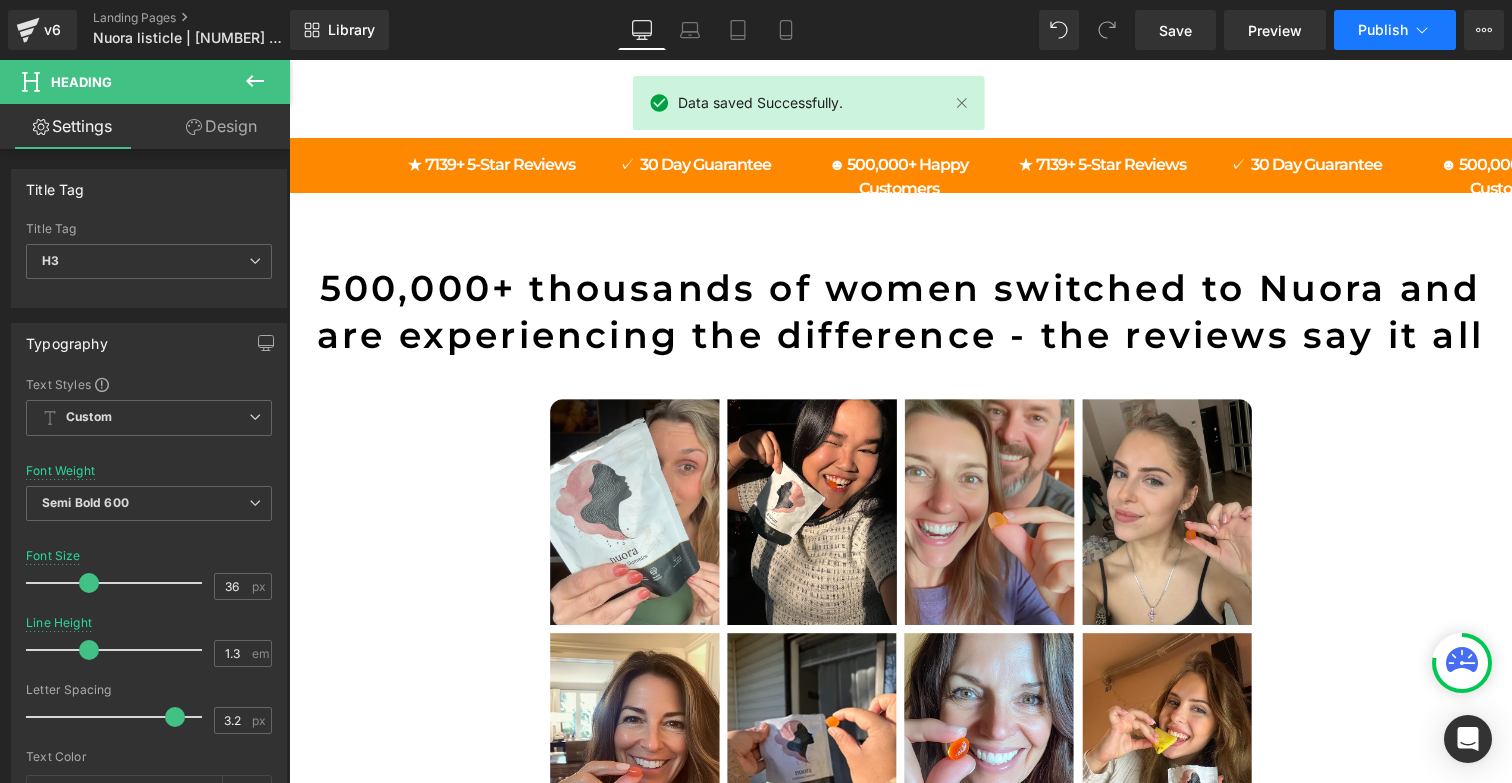 click on "Publish" at bounding box center [1383, 30] 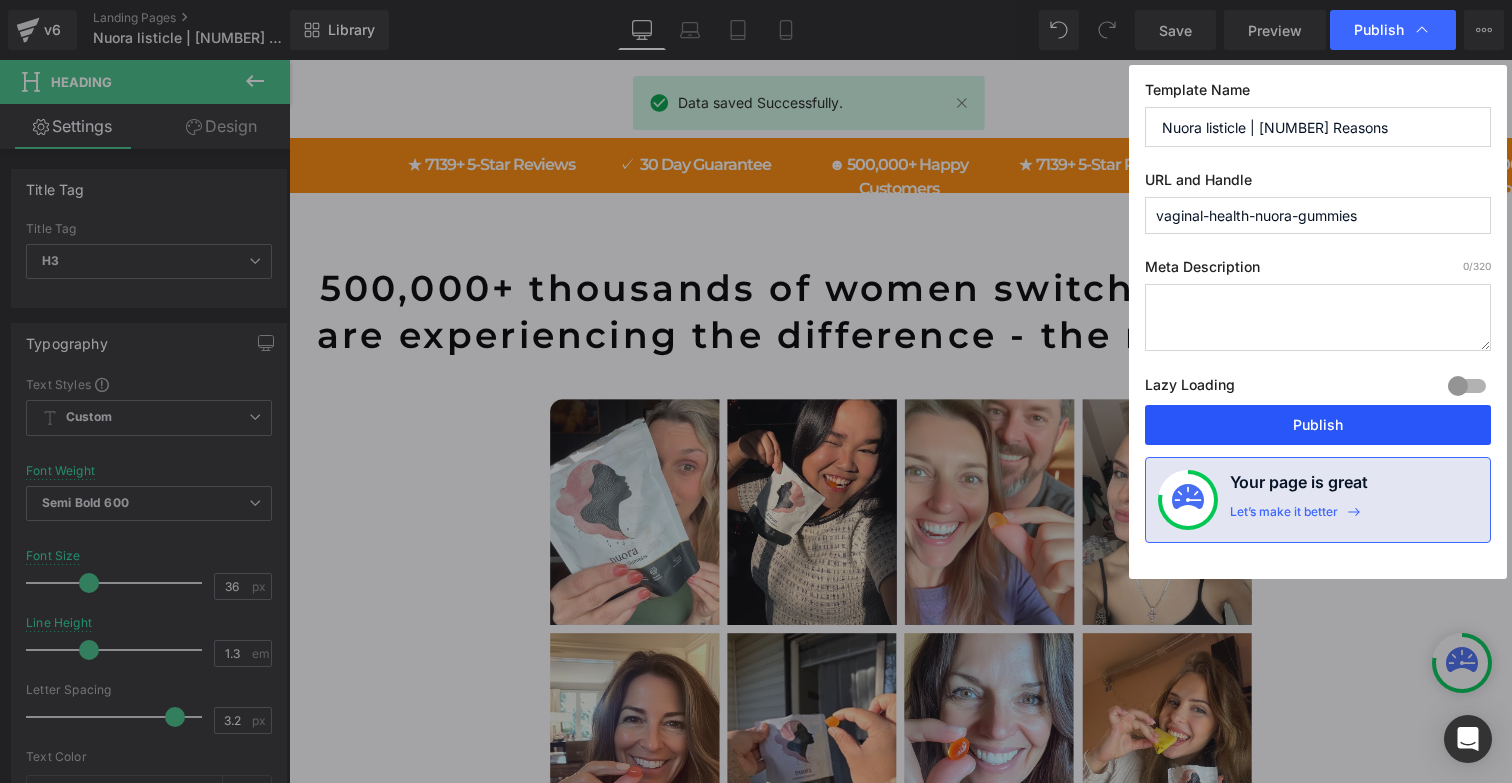 click on "Publish" at bounding box center (1318, 425) 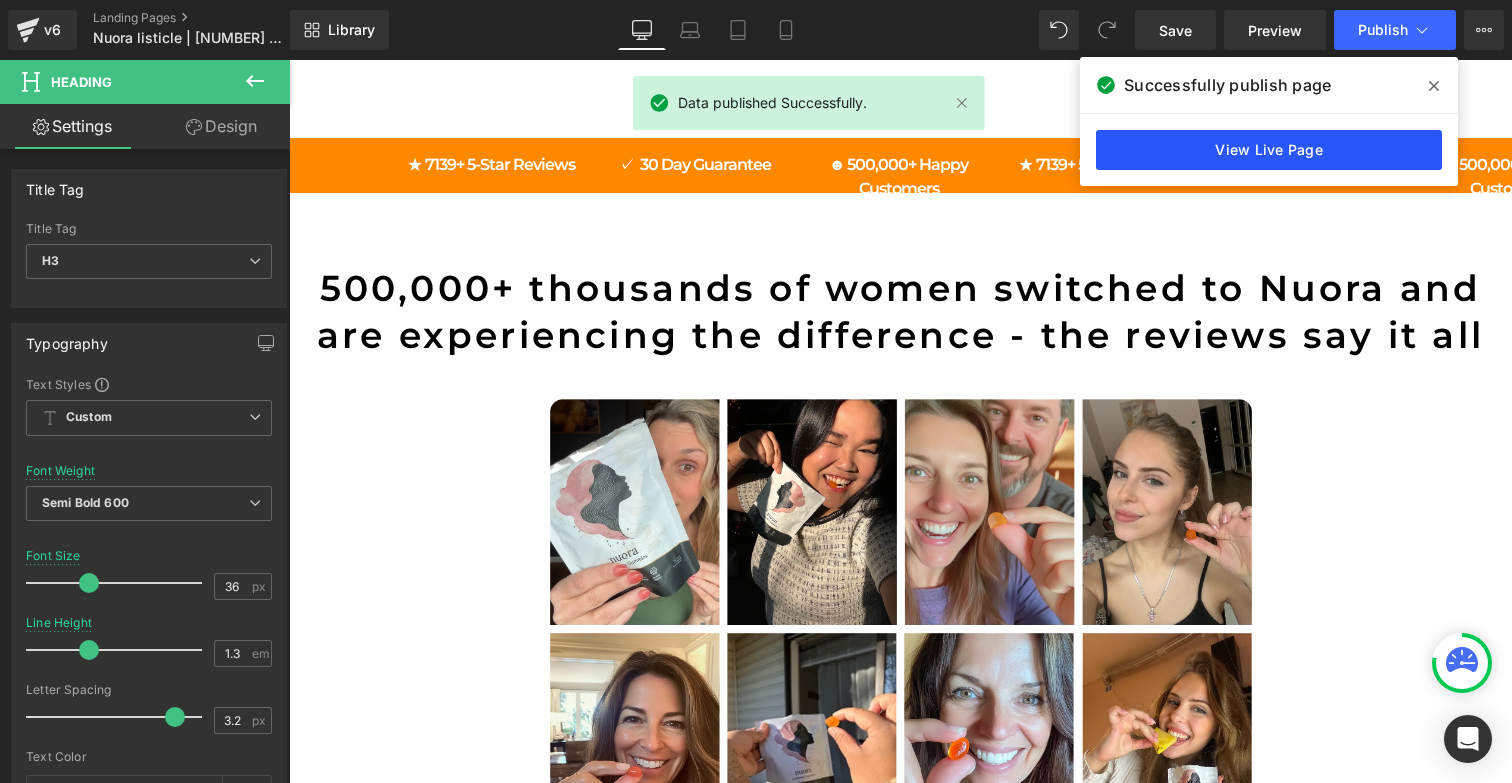 click on "View Live Page" at bounding box center [1269, 150] 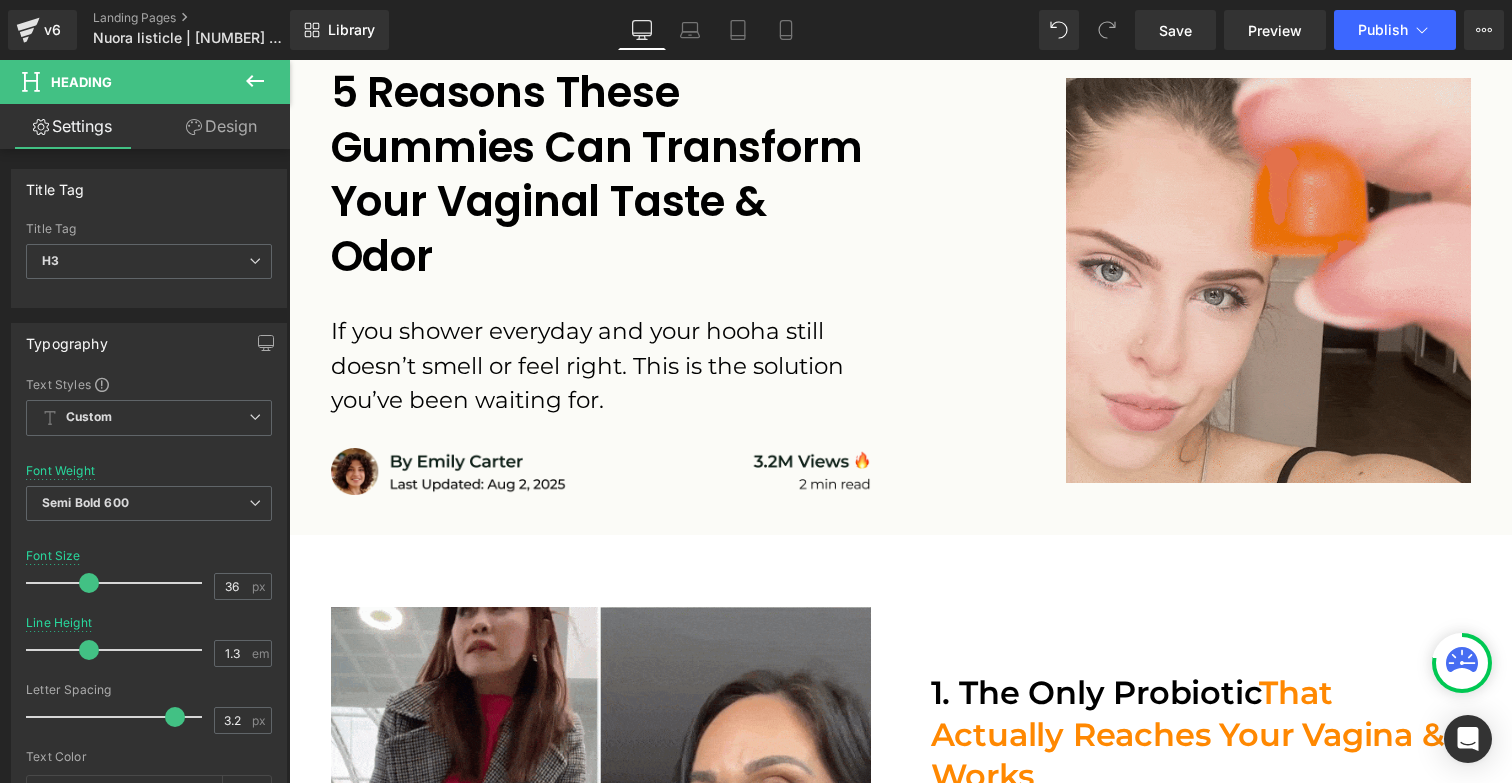 scroll, scrollTop: 0, scrollLeft: 0, axis: both 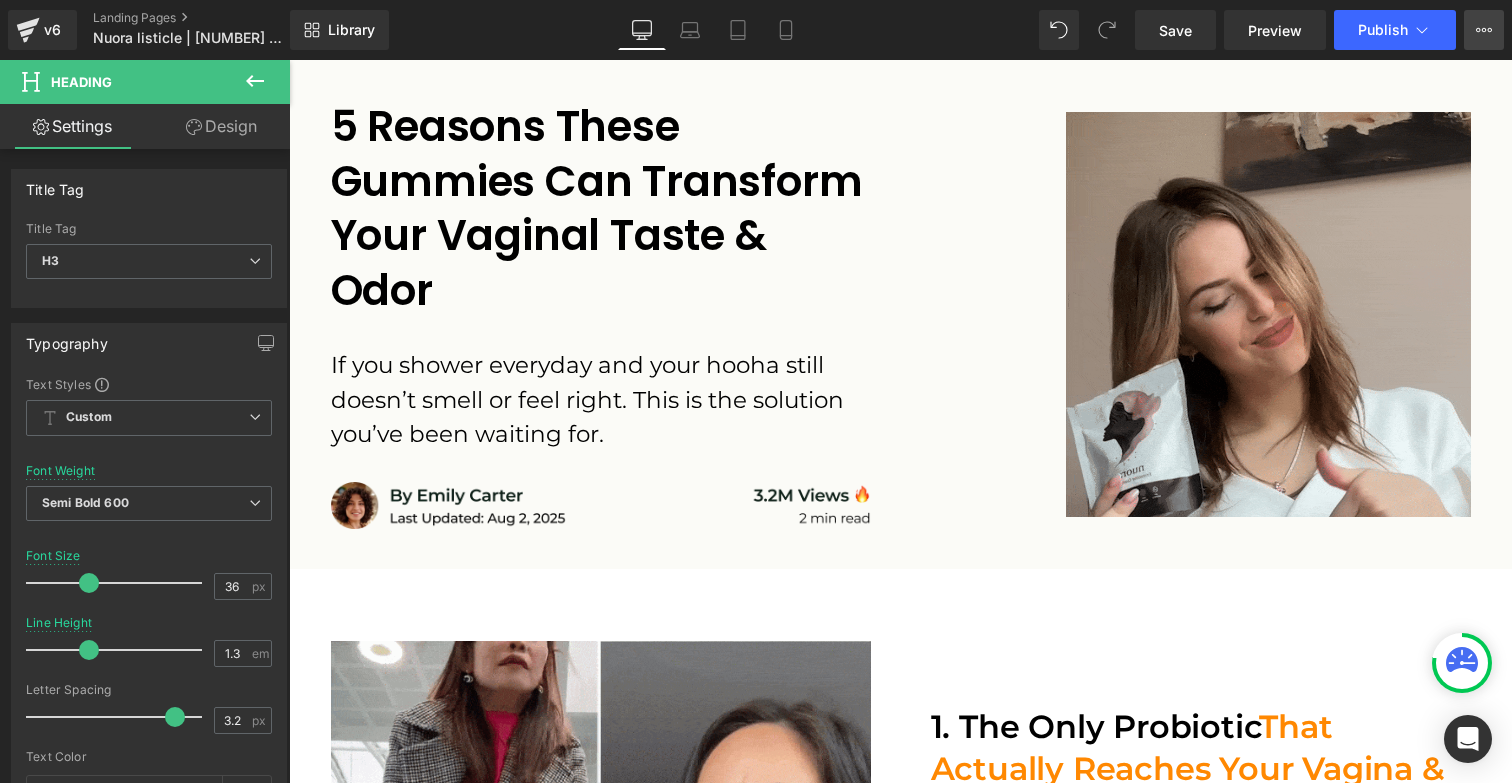 click 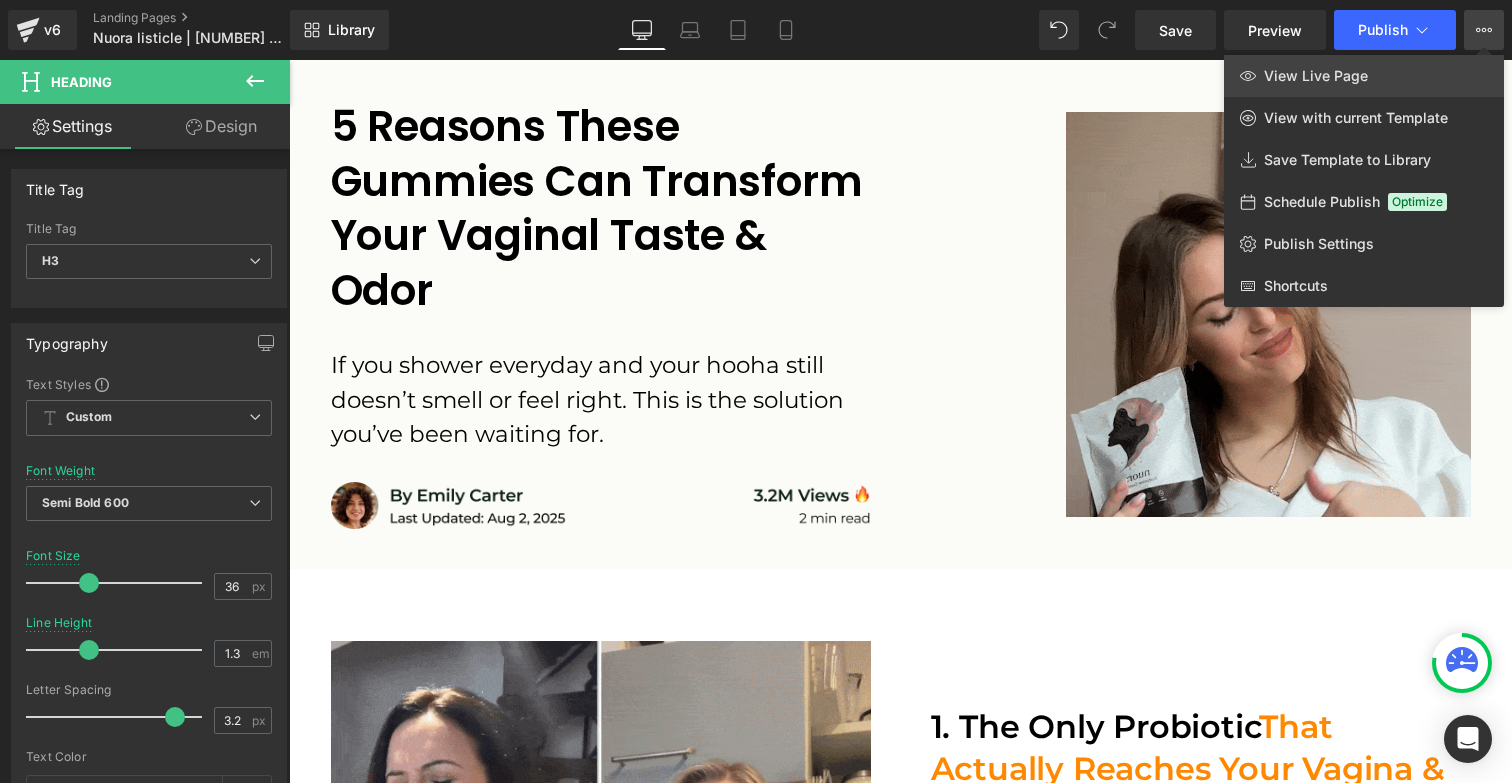 click on "View Live Page" at bounding box center [1364, 76] 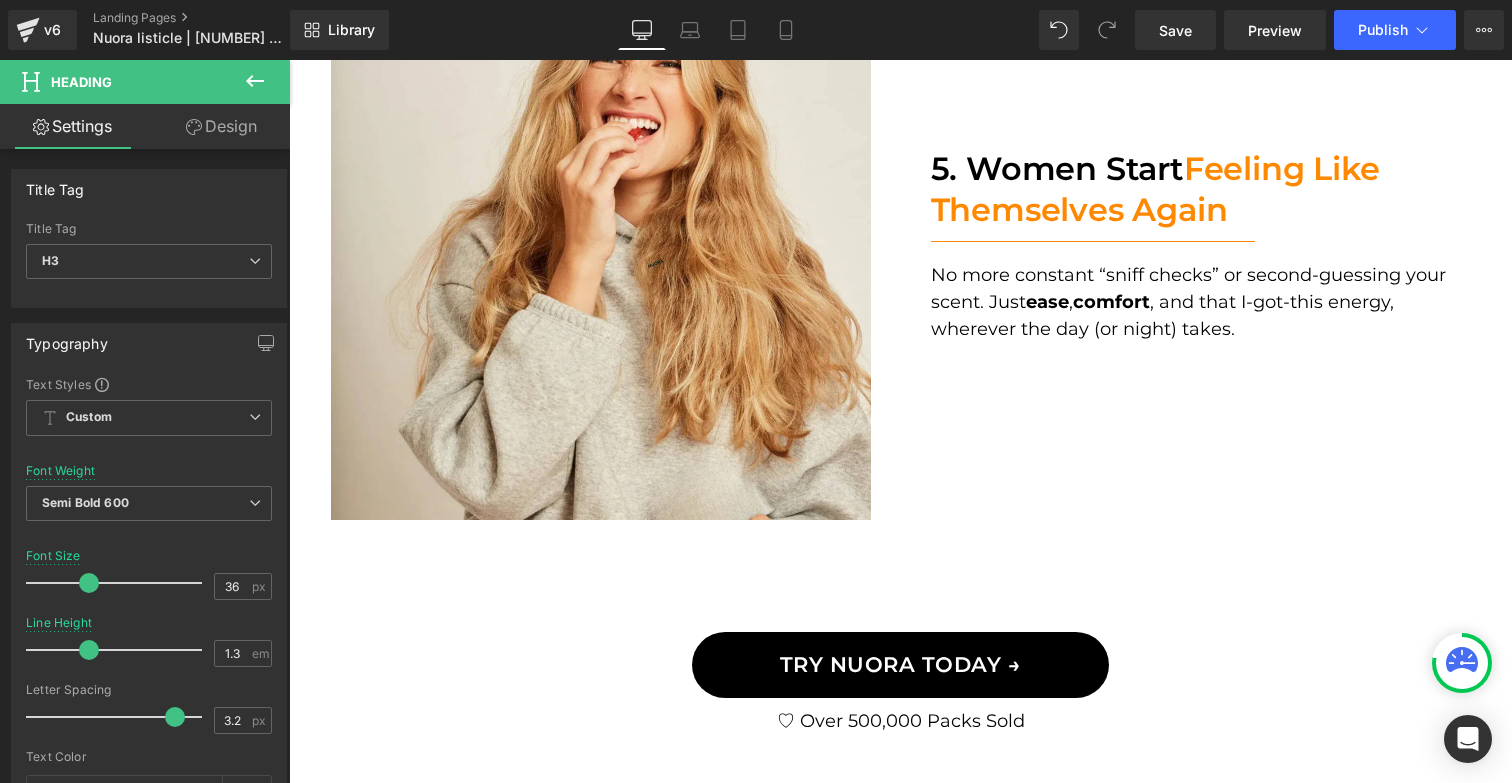 scroll, scrollTop: 3193, scrollLeft: 0, axis: vertical 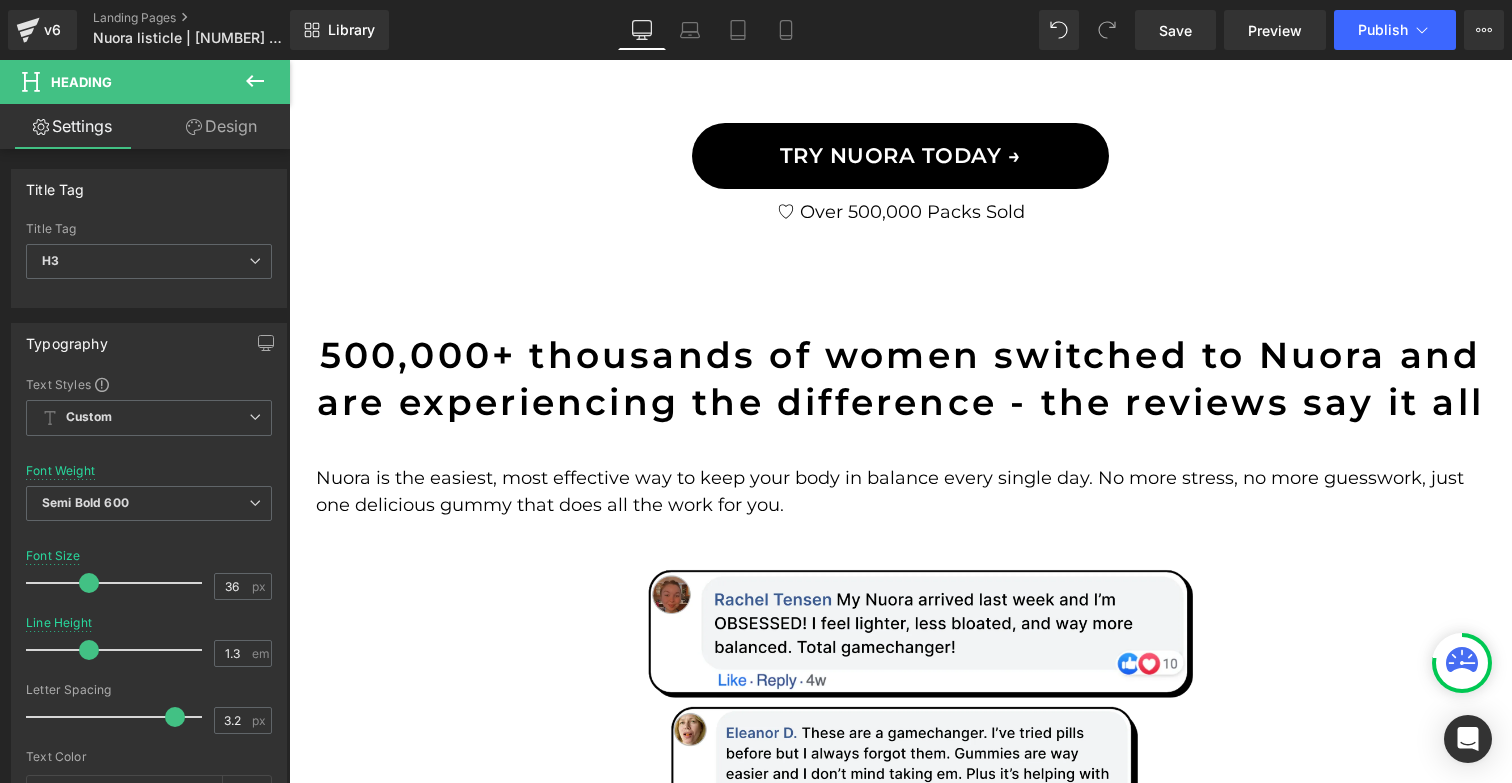 click 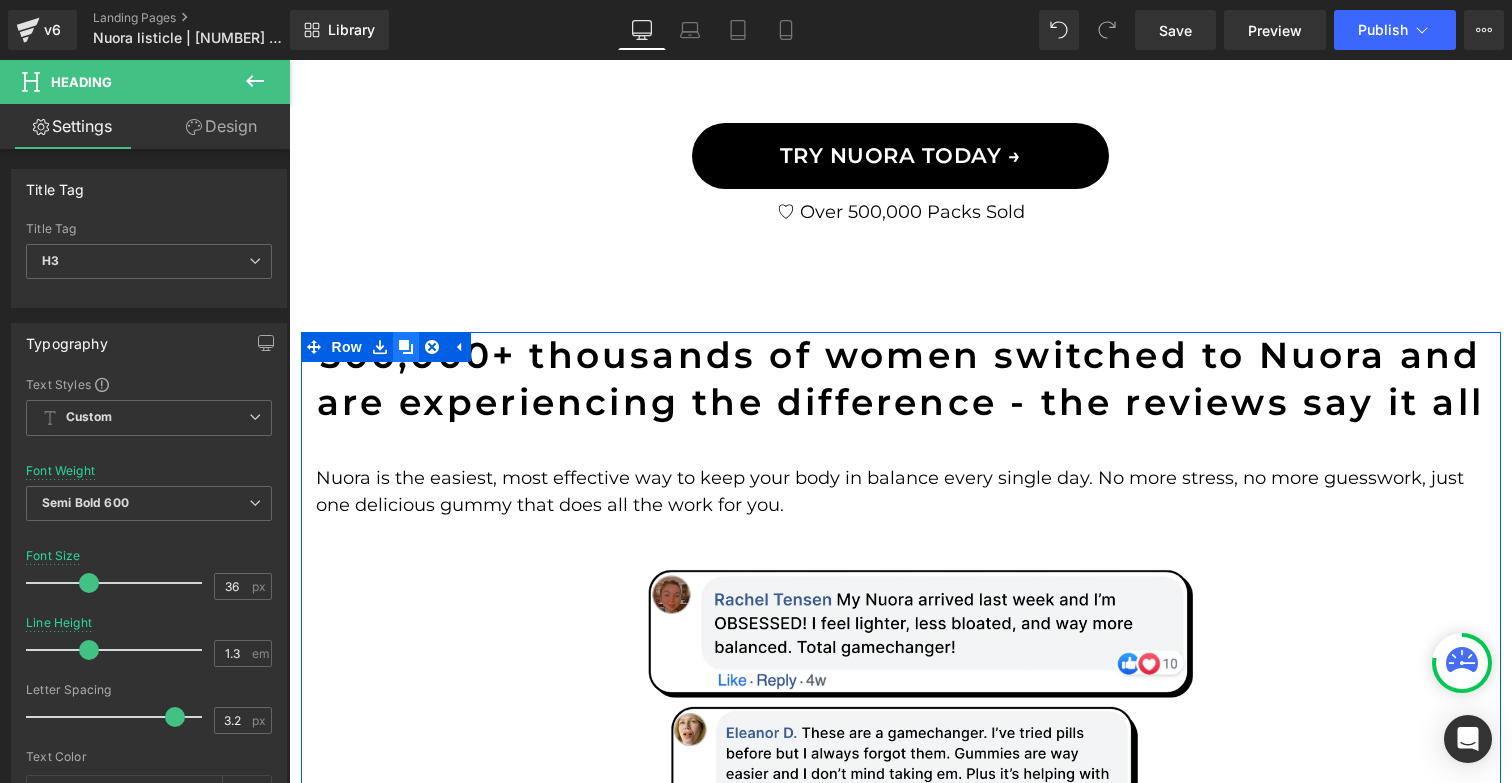 click 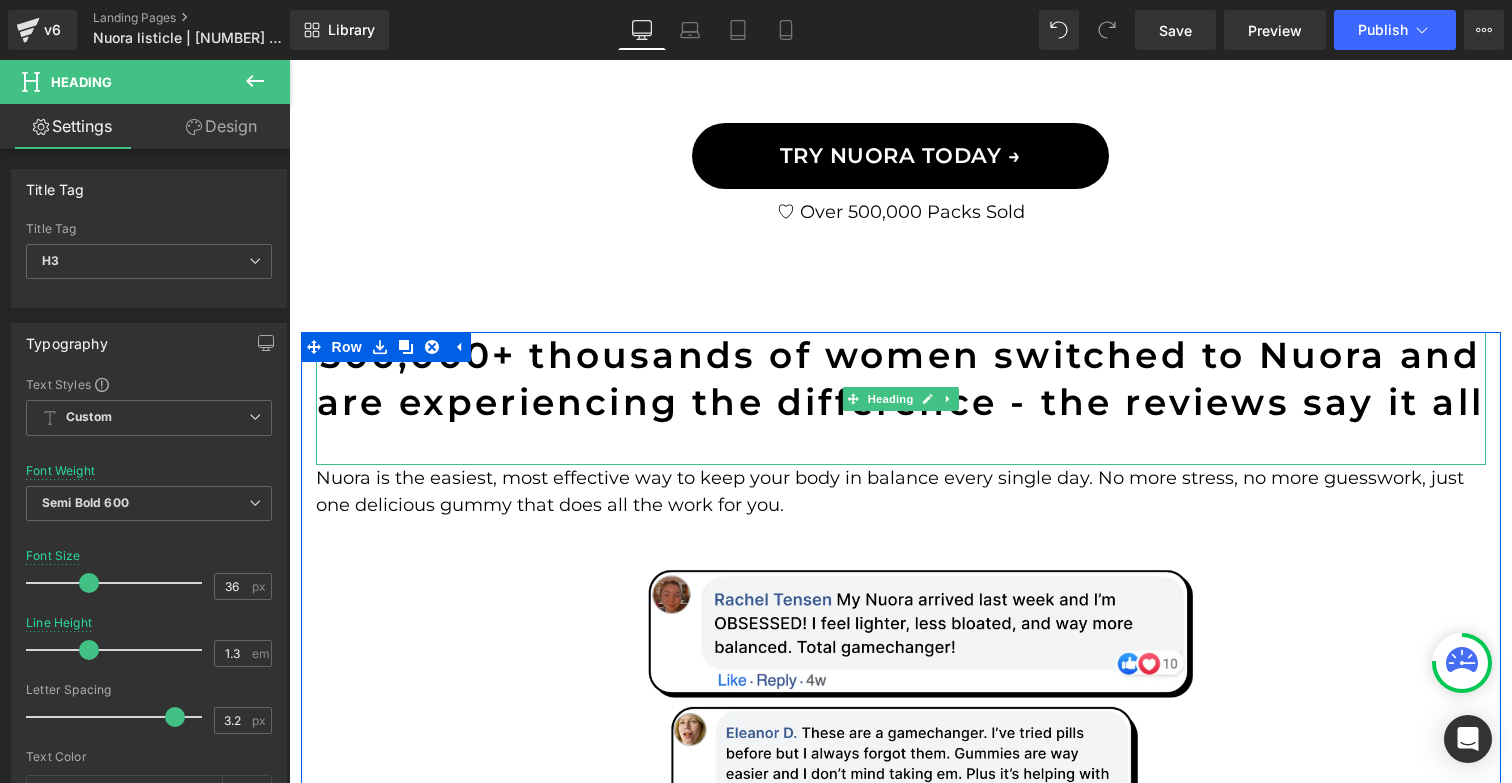 click on "[NUMBER]+ thousands of women switched to [BRAND] and are experiencing the difference - the reviews say it all" at bounding box center (901, 379) 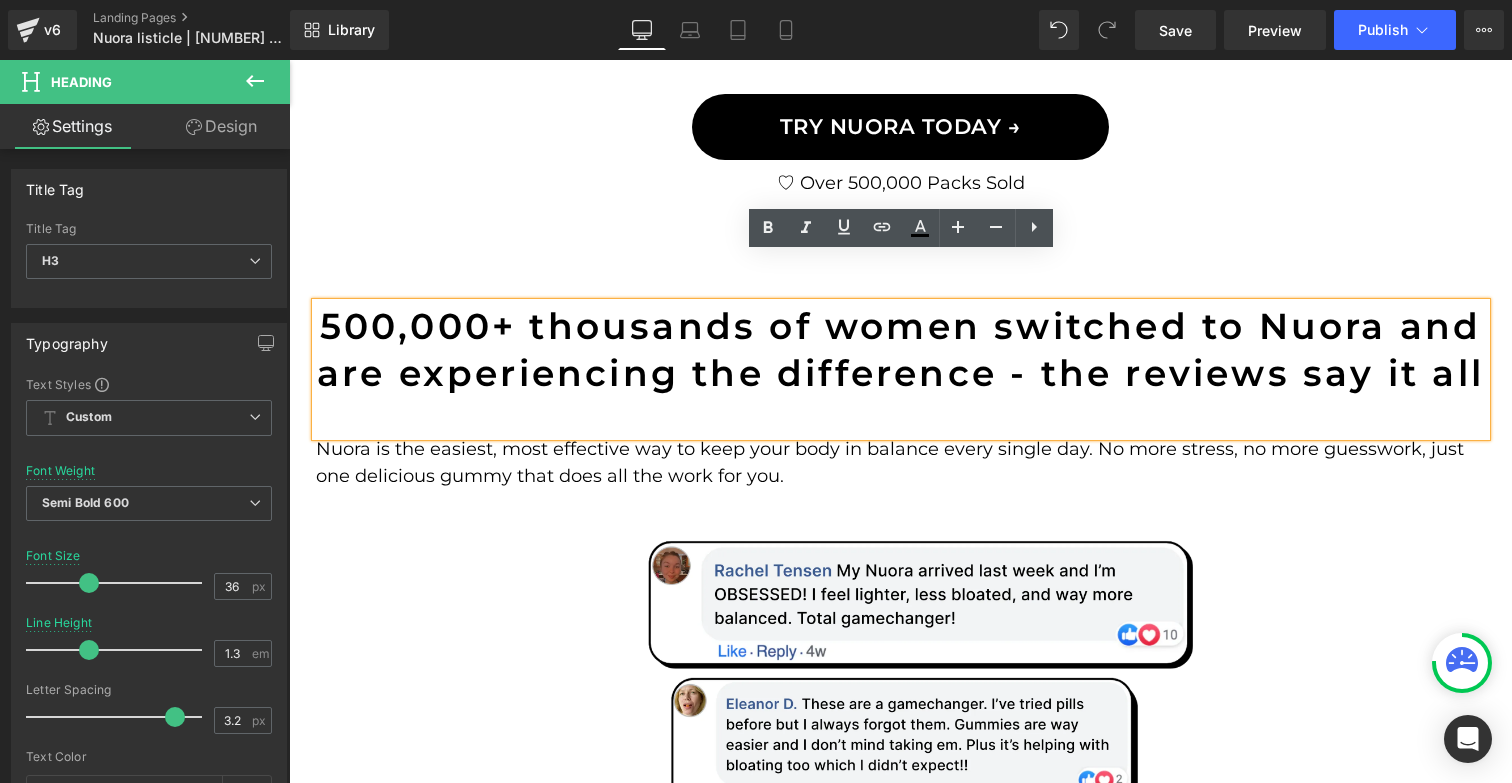 scroll, scrollTop: 3661, scrollLeft: 0, axis: vertical 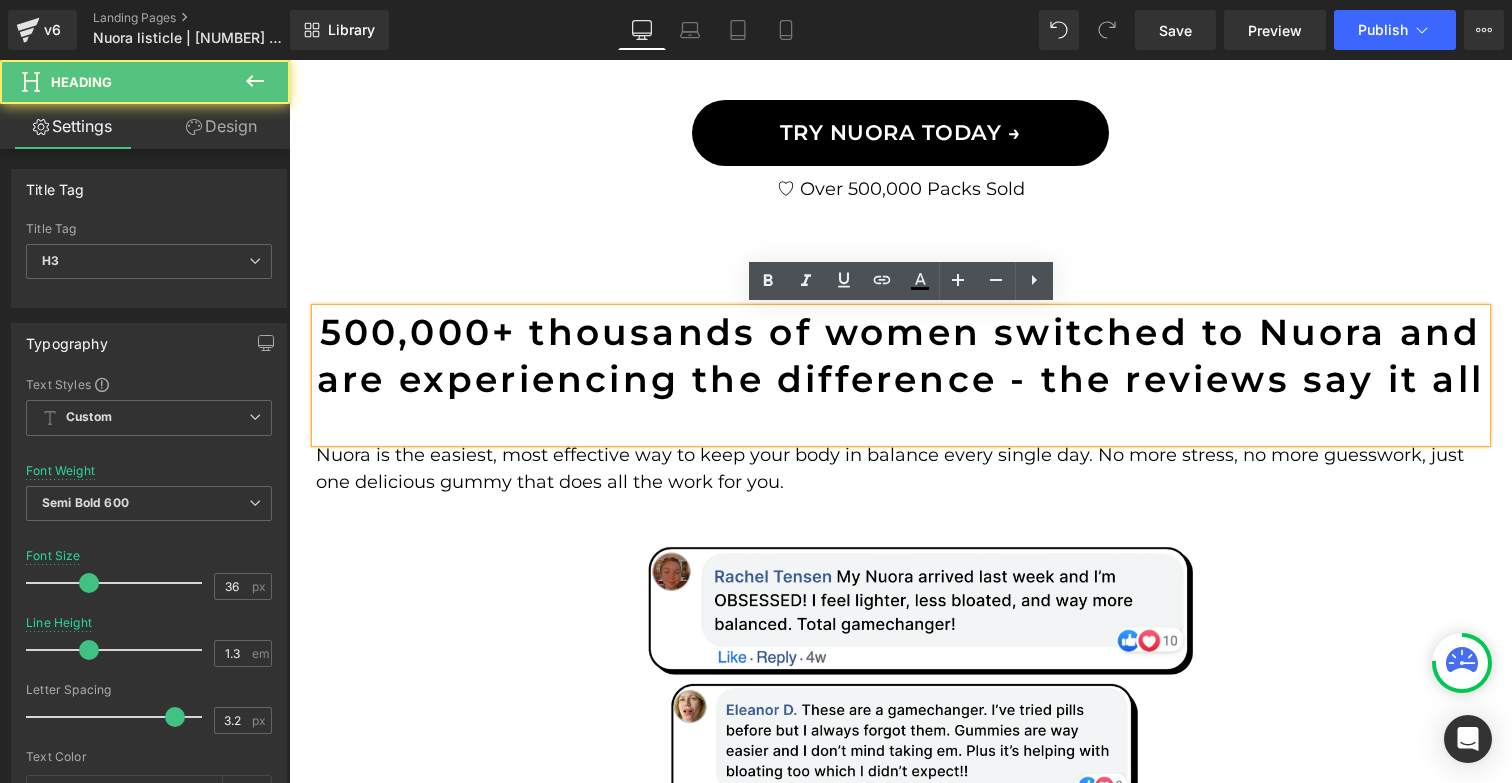click on "[NUMBER]+ thousands of women switched to [BRAND] and are experiencing the difference - the reviews say it all" at bounding box center [901, 356] 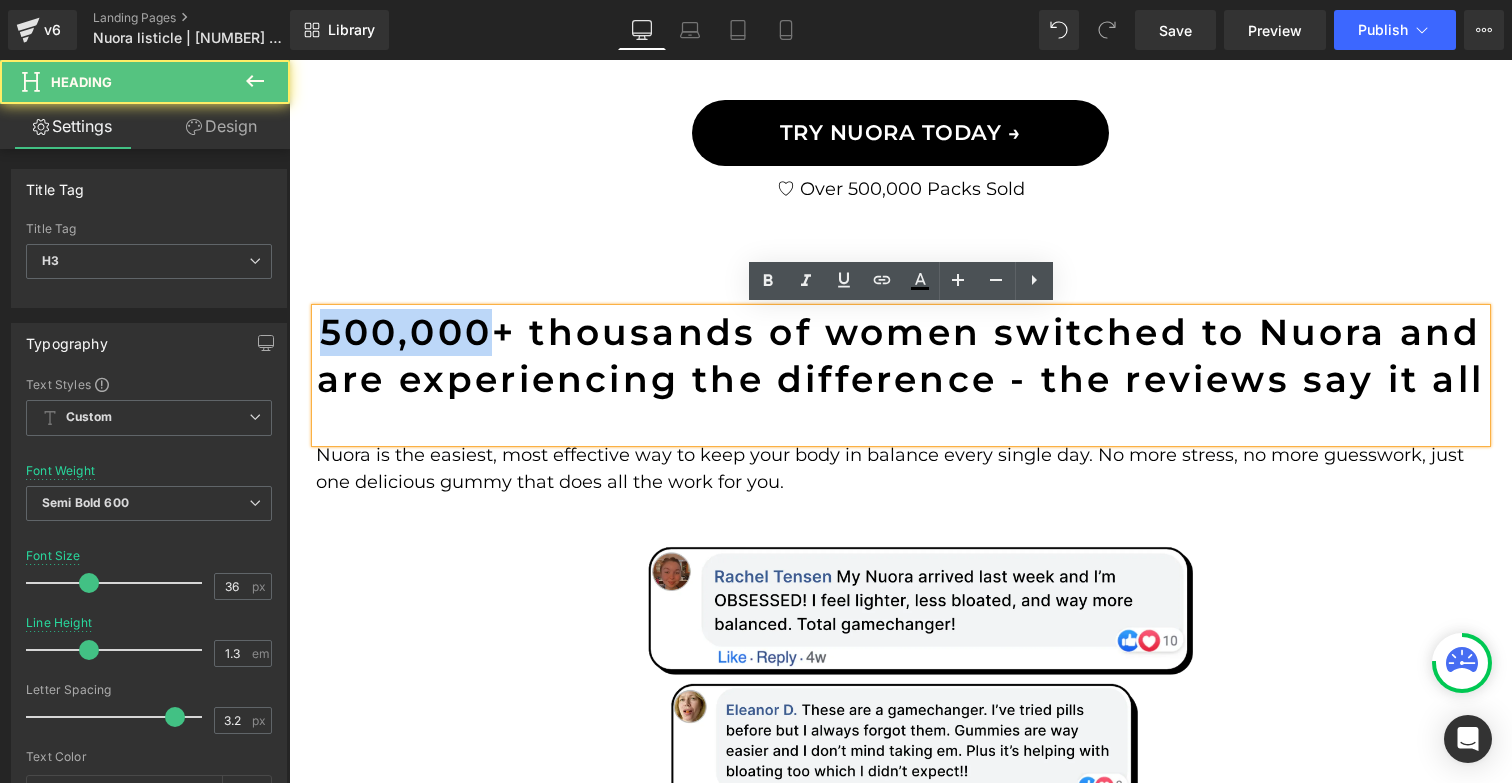 click on "[NUMBER]+ thousands of women switched to [BRAND] and are experiencing the difference - the reviews say it all" at bounding box center (901, 356) 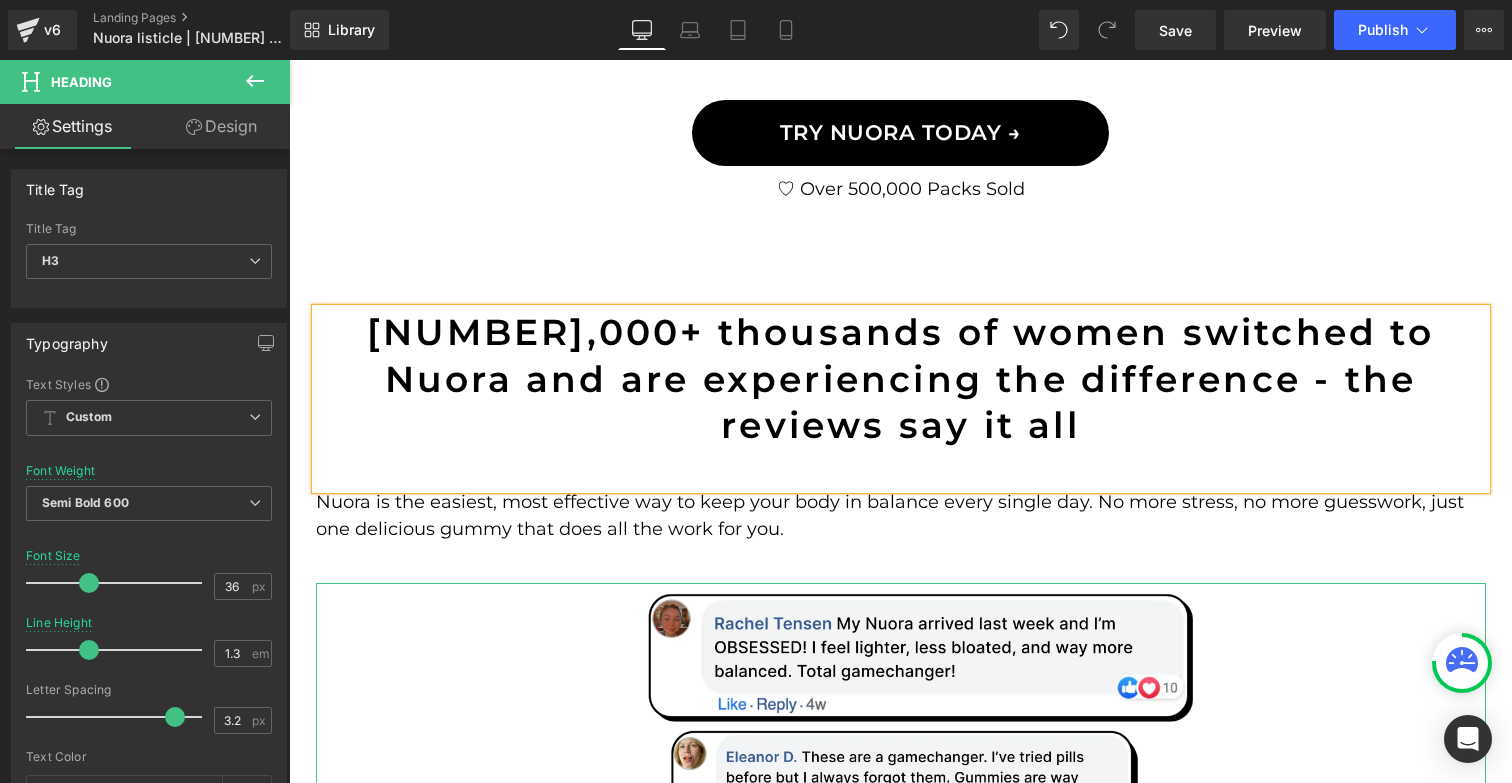 click at bounding box center [901, 1000] 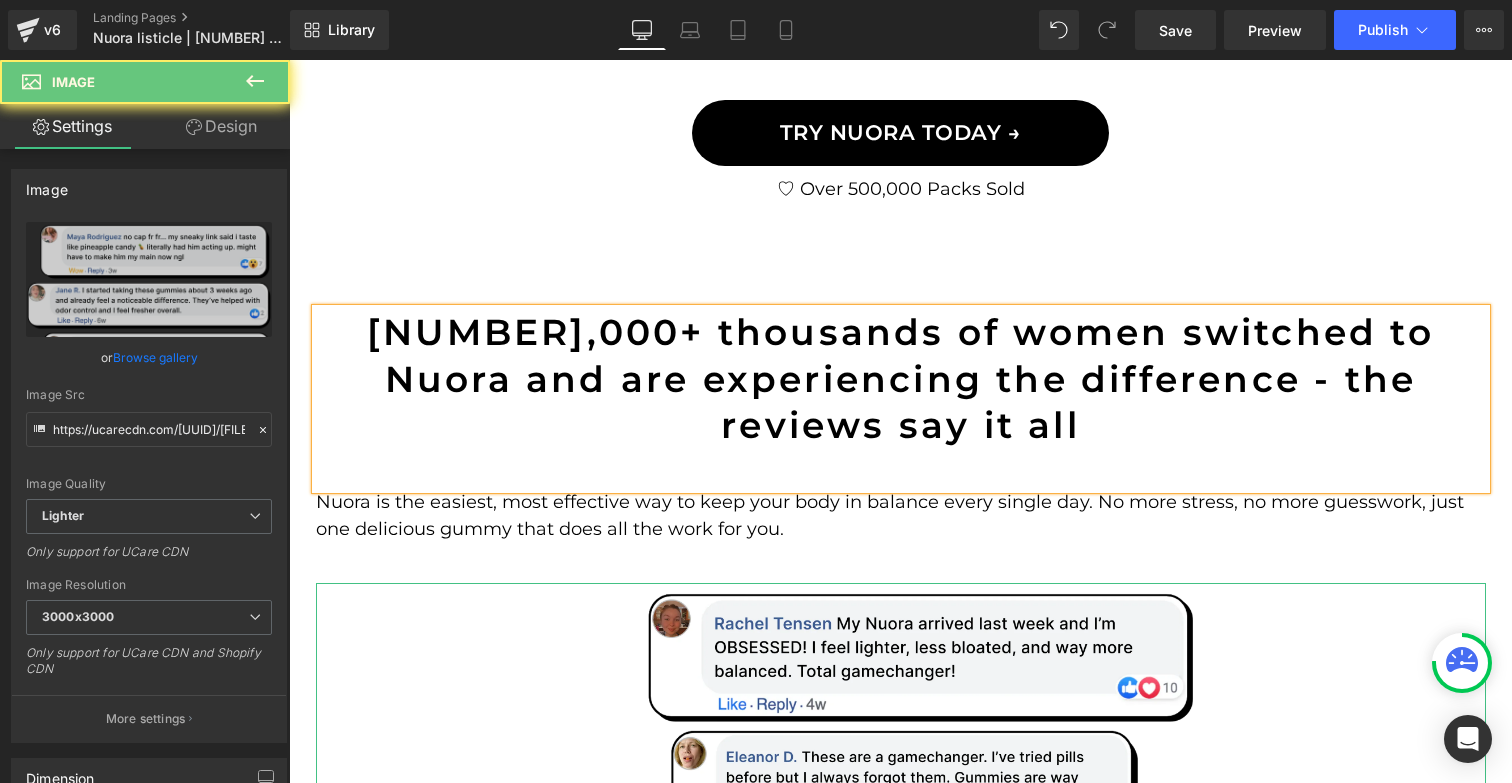click at bounding box center [901, 1000] 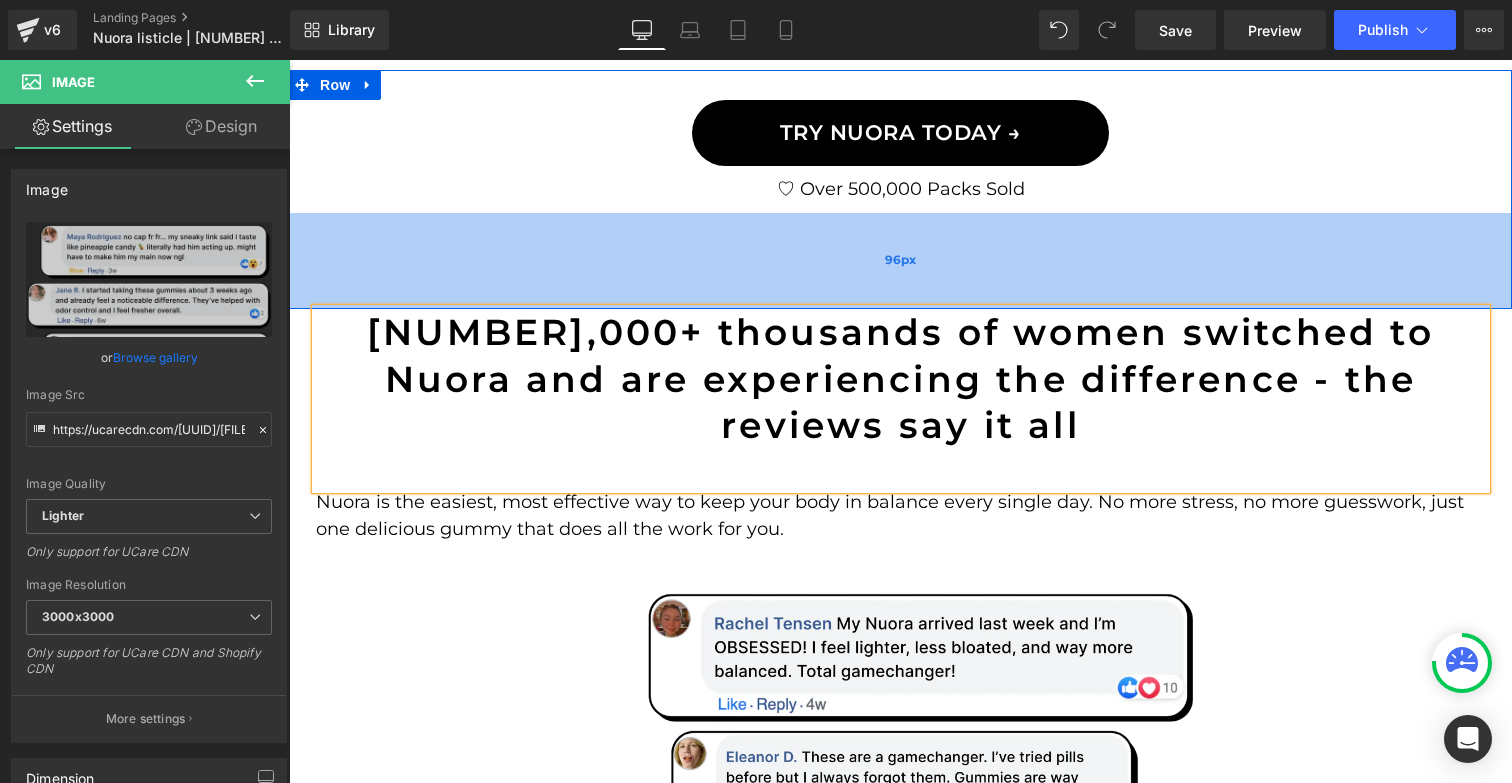 click on "96px" at bounding box center (900, 261) 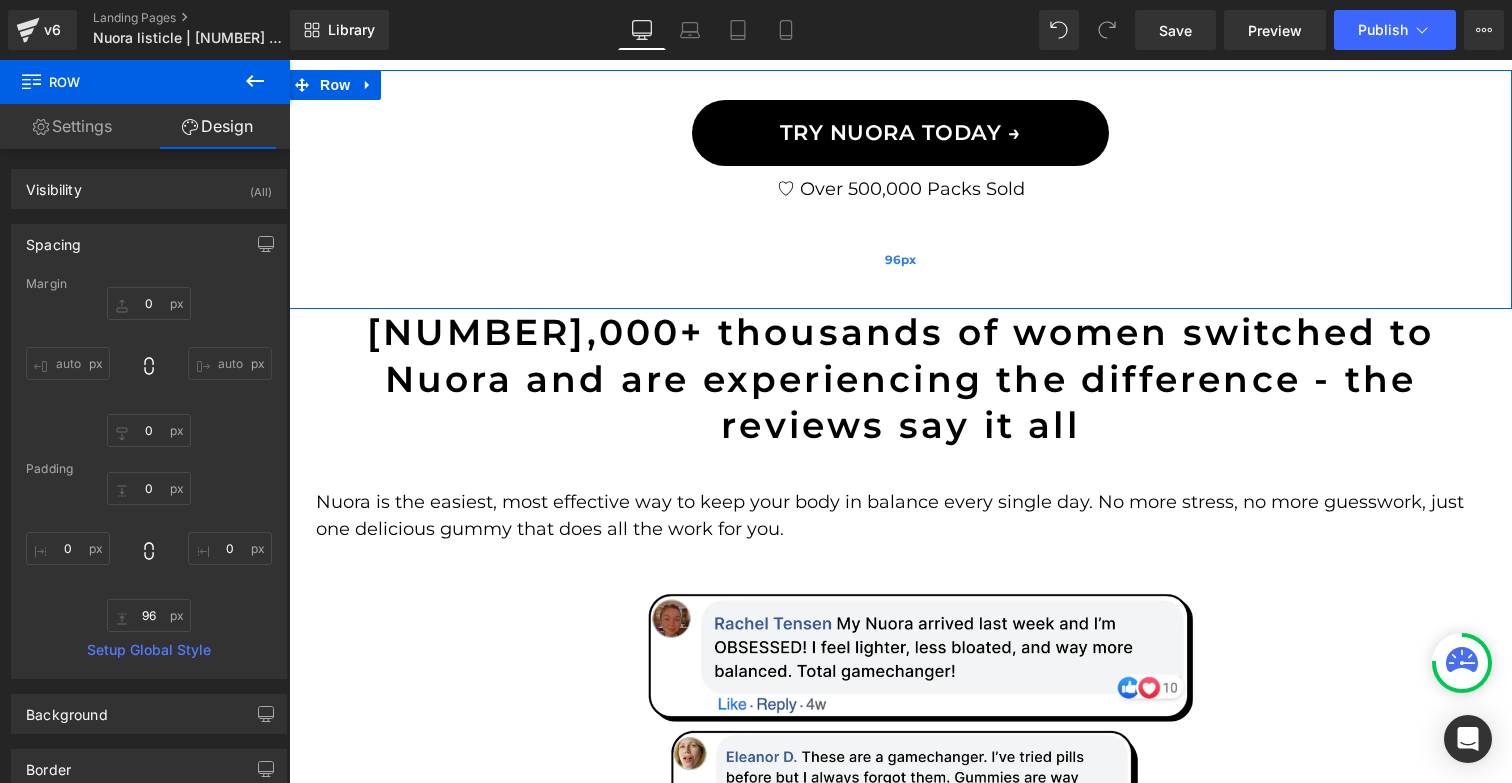 type on "96px" 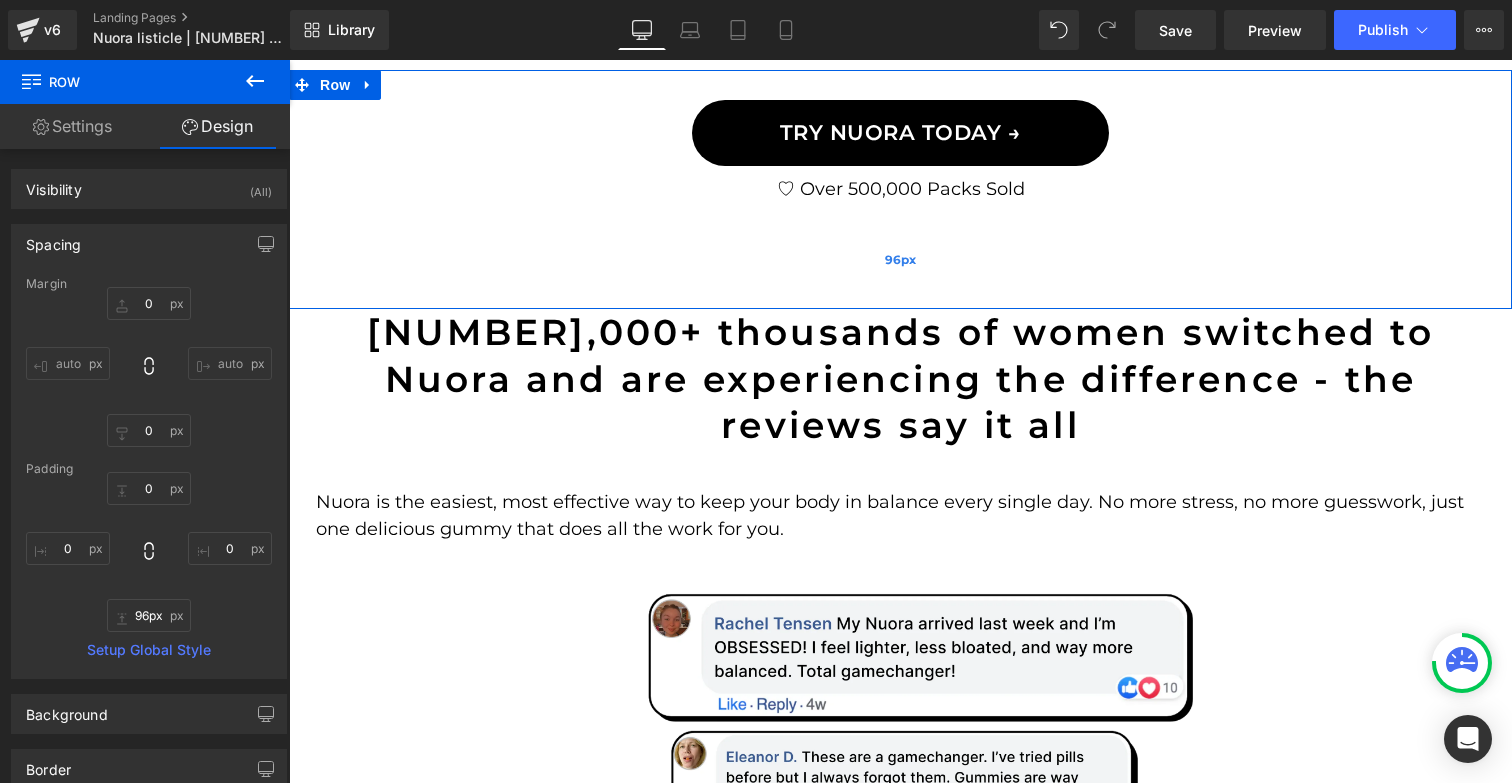 click on "96px" at bounding box center (900, 261) 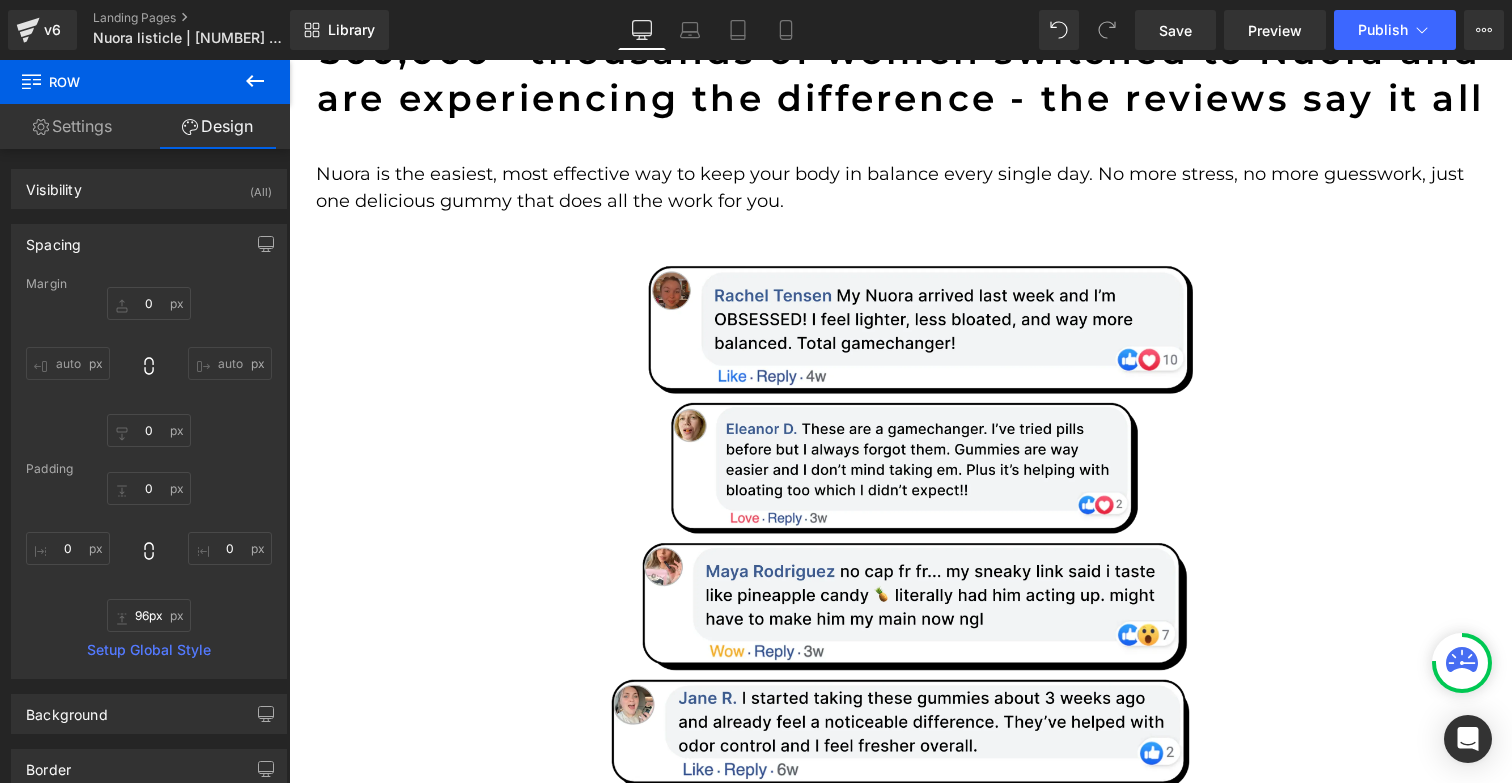 scroll, scrollTop: 6275, scrollLeft: 0, axis: vertical 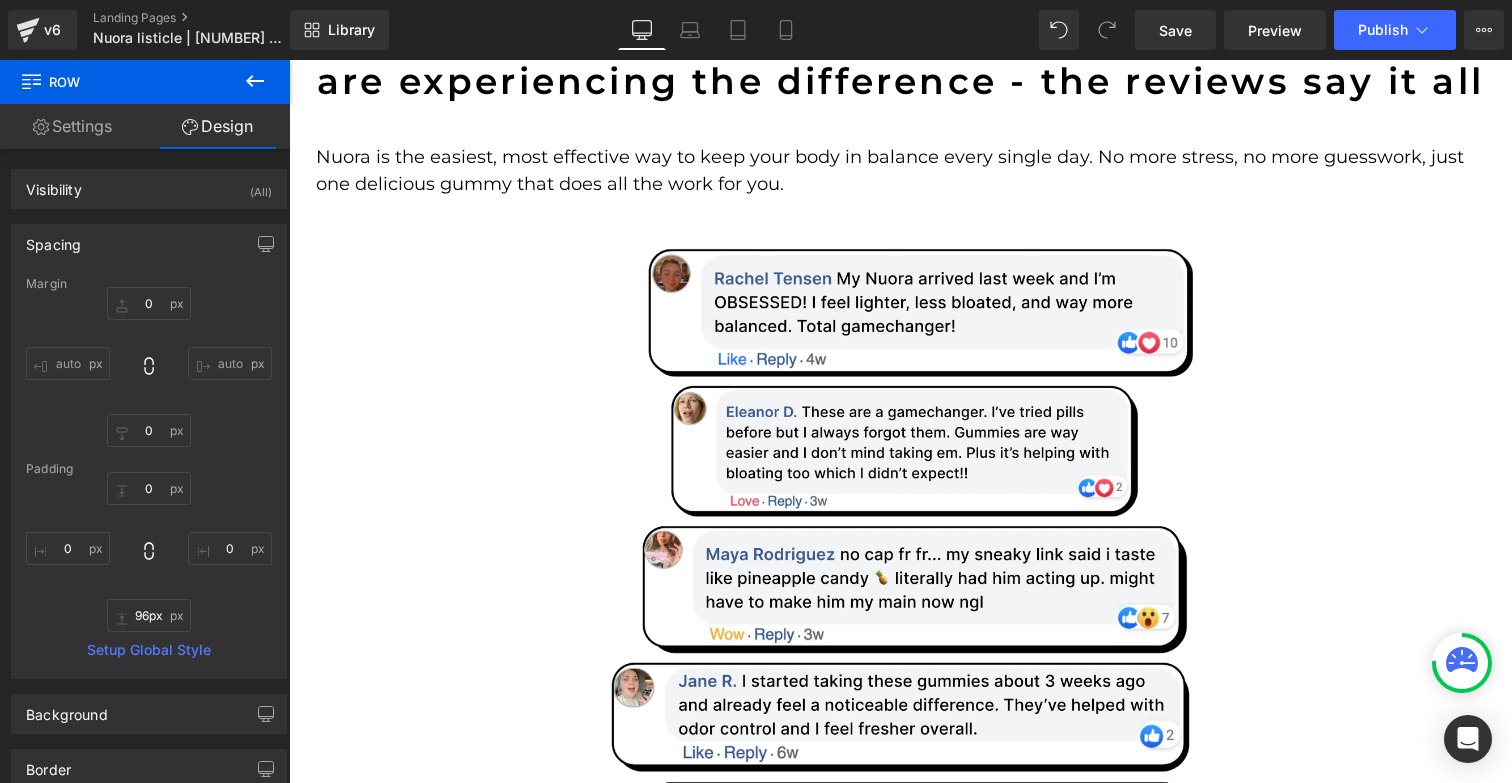 click 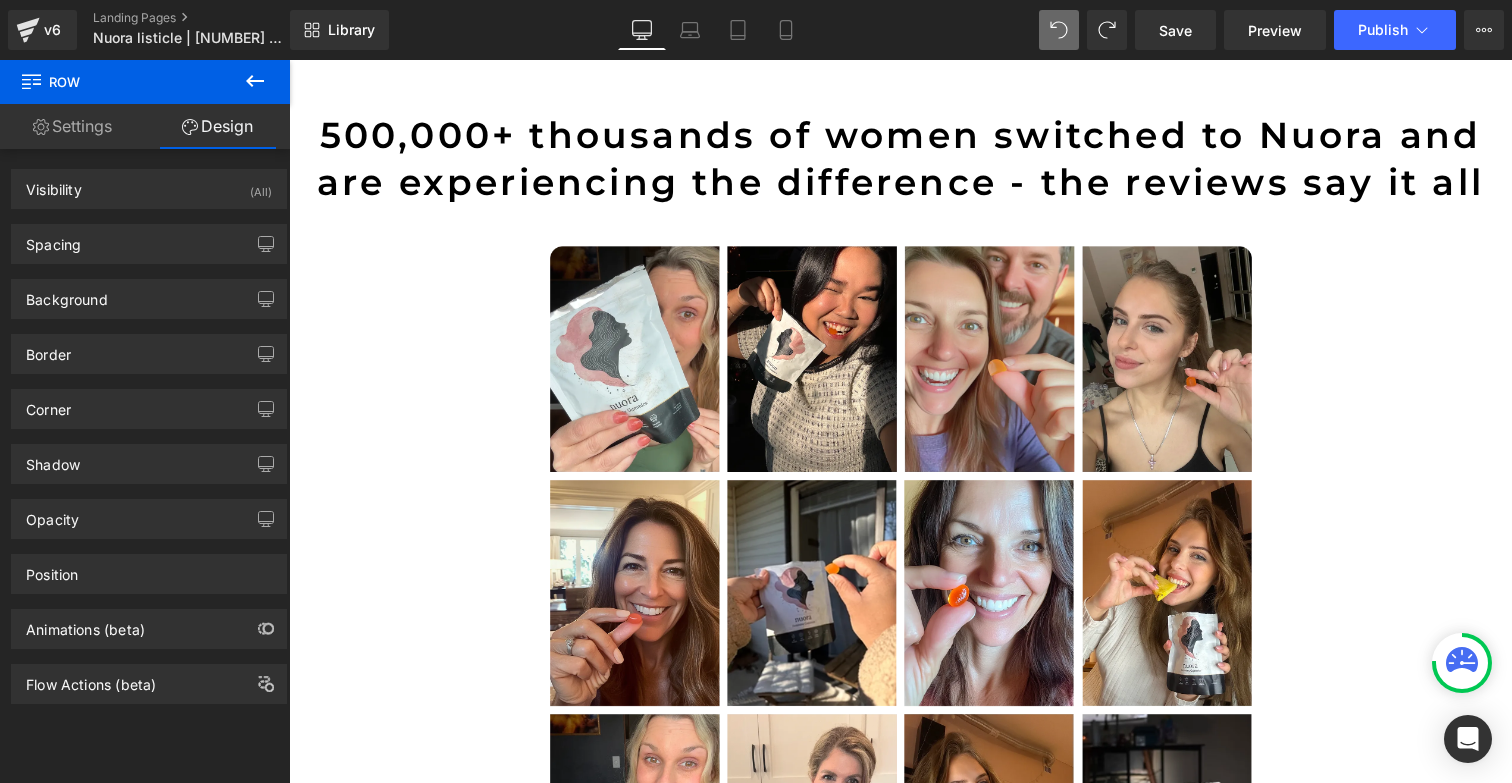 scroll, scrollTop: 7419, scrollLeft: 0, axis: vertical 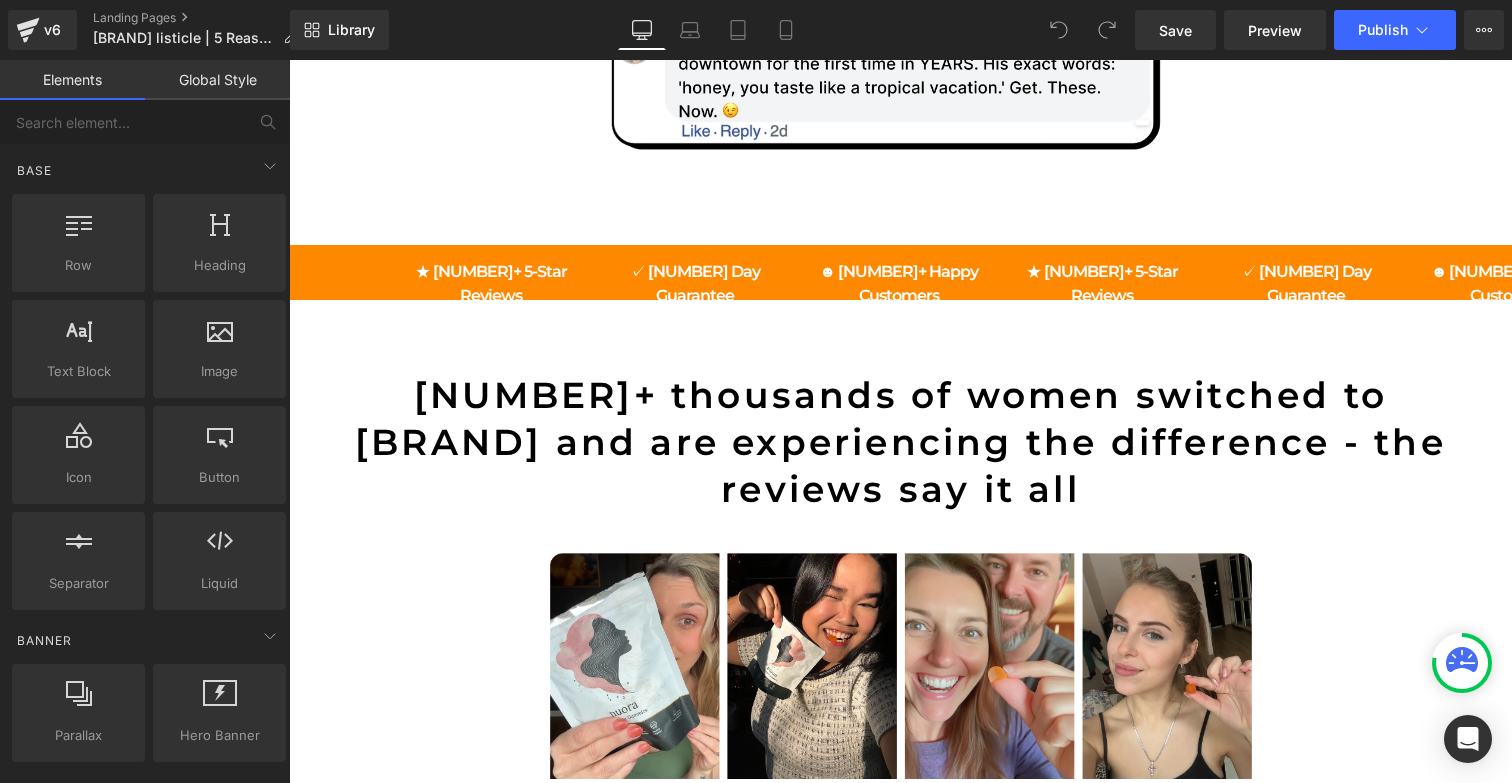 click on "[NUMBER]+ thousands of women switched to [BRAND] and are experiencing the difference - the reviews say it all" at bounding box center (901, 442) 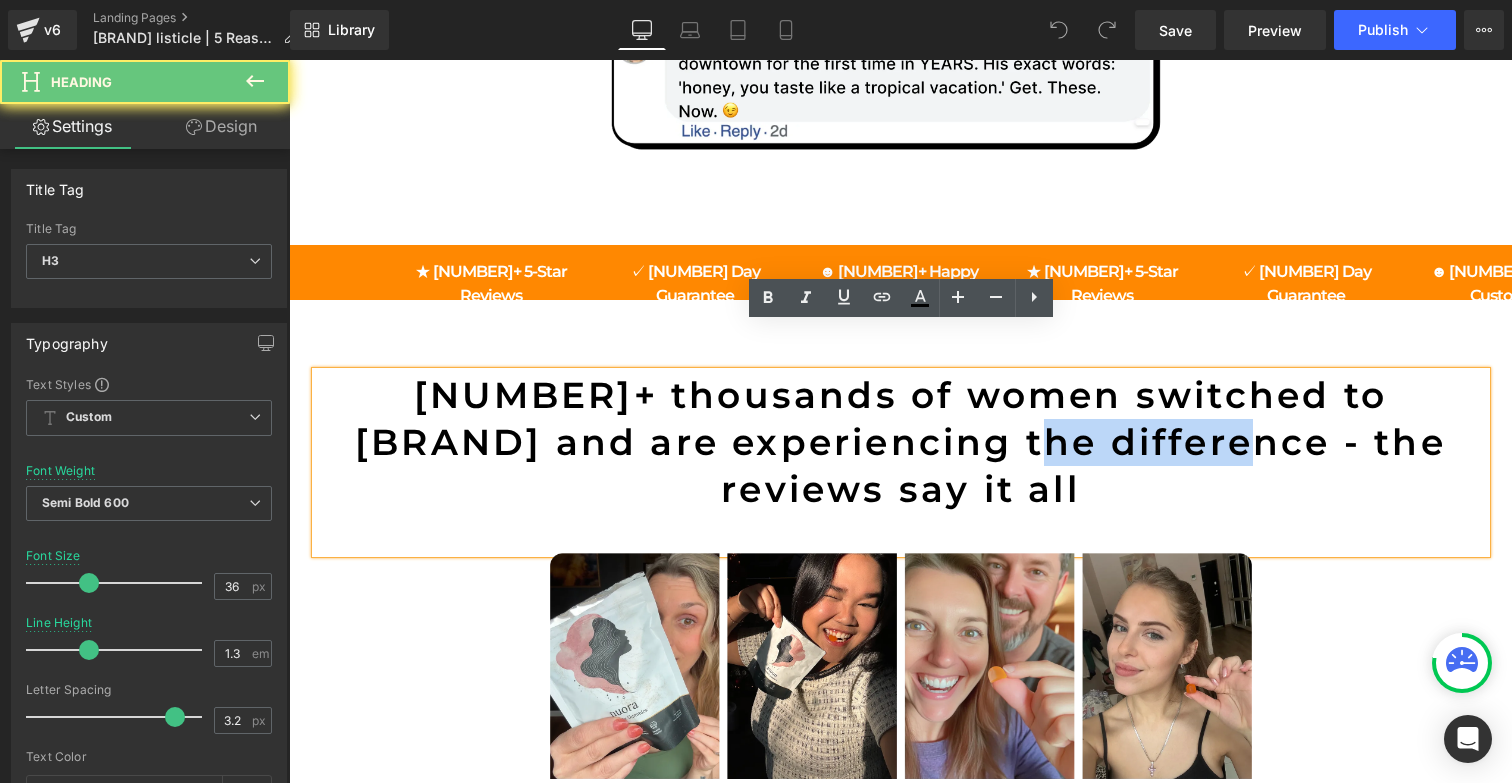 click on "[NUMBER]+ thousands of women switched to [BRAND] and are experiencing the difference - the reviews say it all" at bounding box center (901, 442) 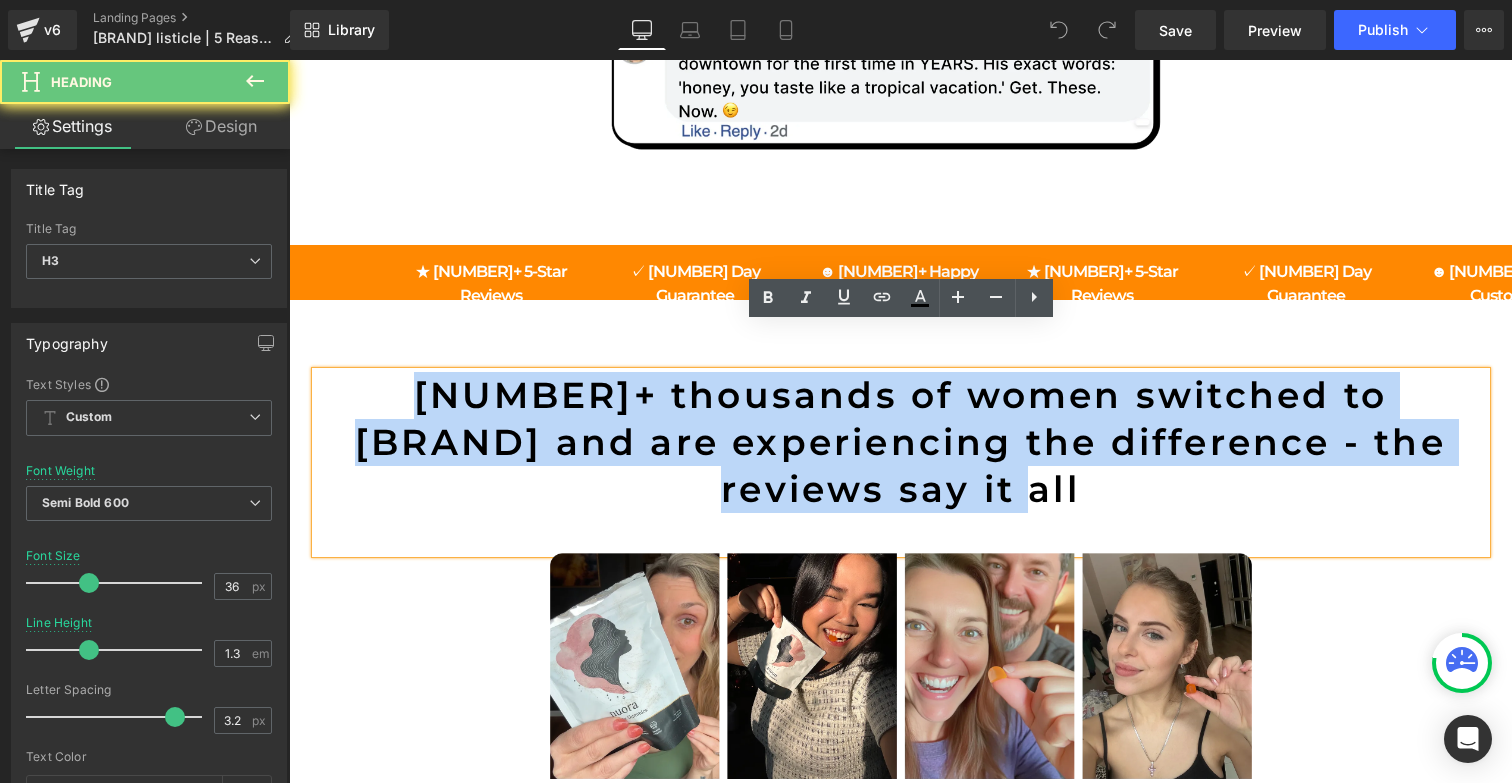 click on "[NUMBER]+ thousands of women switched to [BRAND] and are experiencing the difference - the reviews say it all" at bounding box center (901, 442) 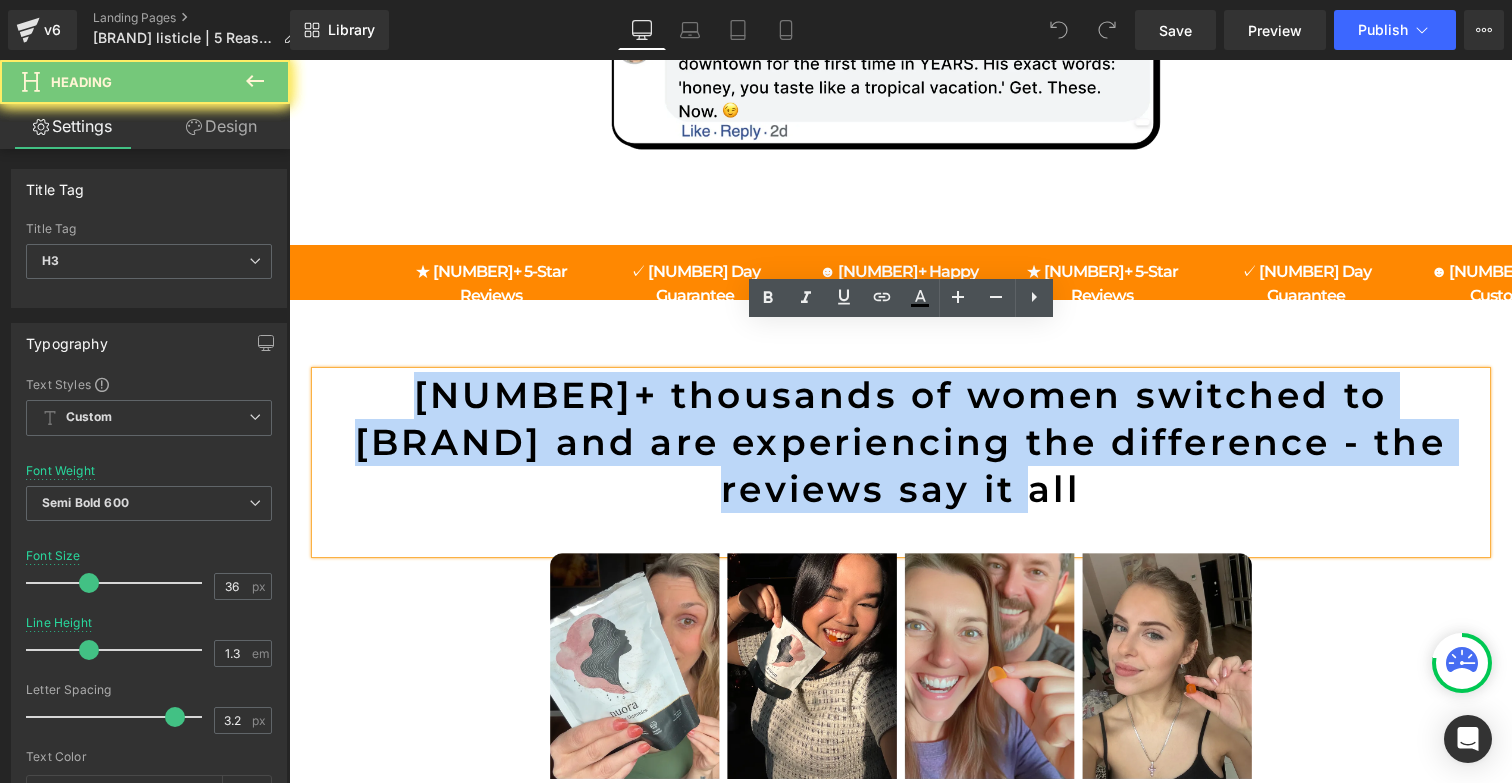 paste 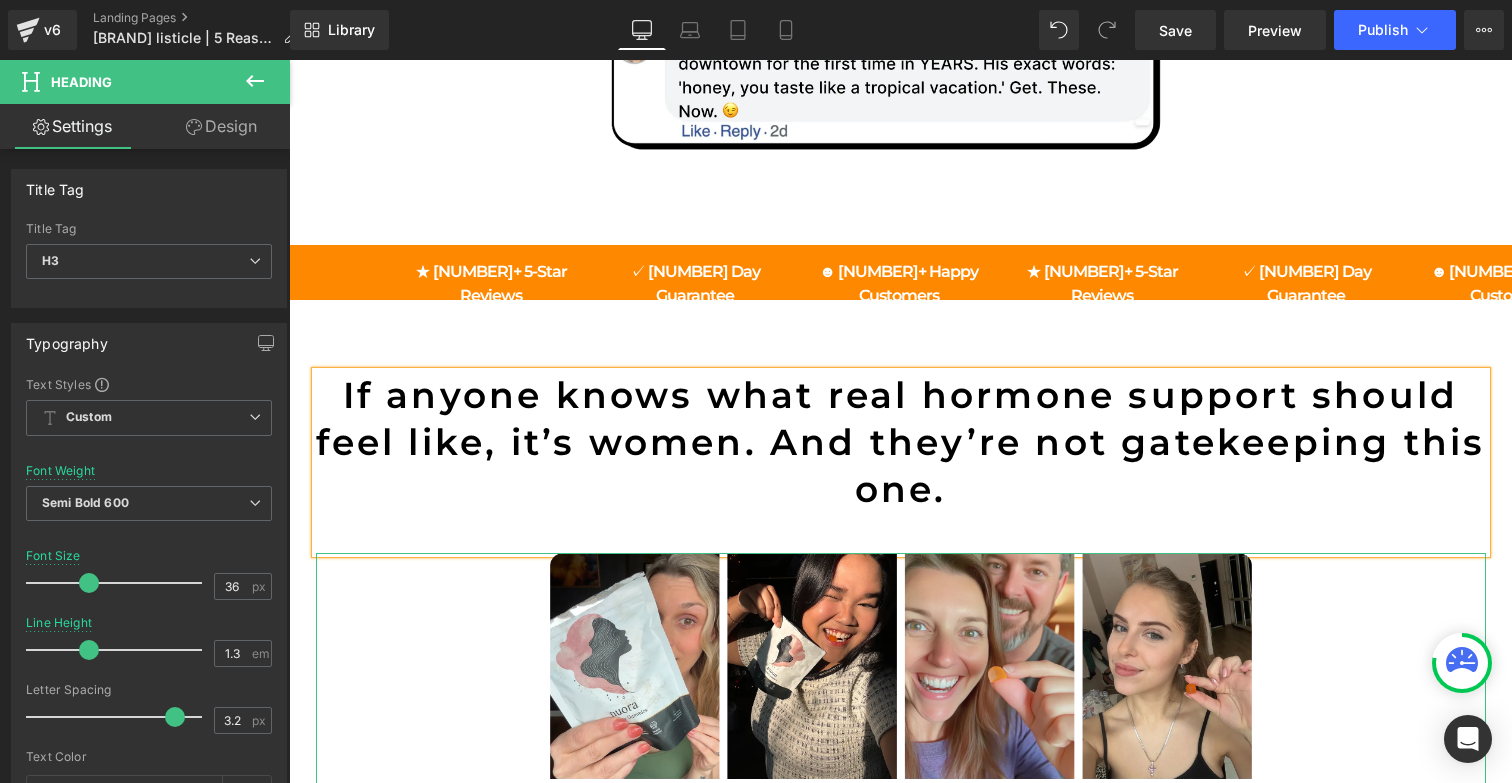 click at bounding box center (901, 900) 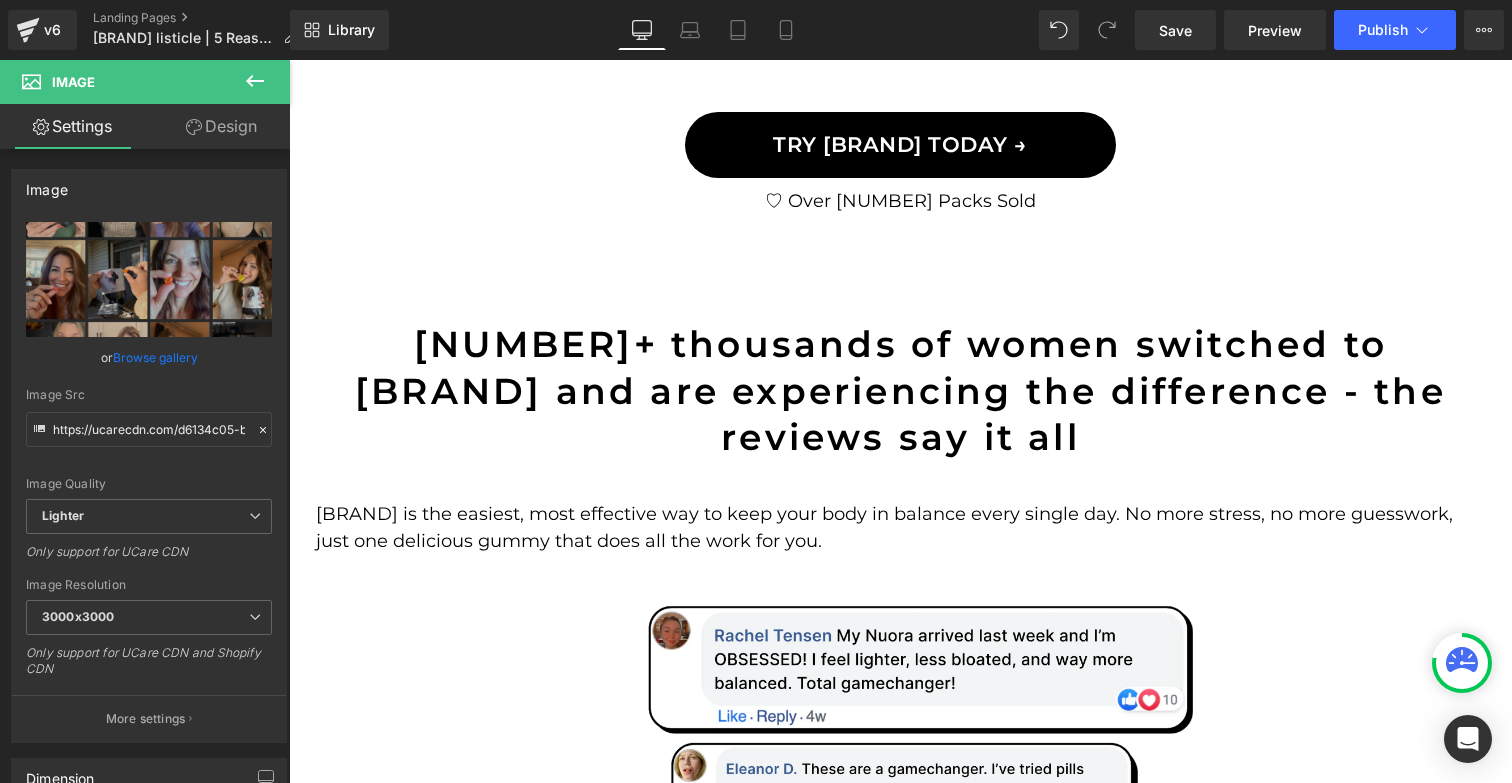 scroll, scrollTop: 3655, scrollLeft: 0, axis: vertical 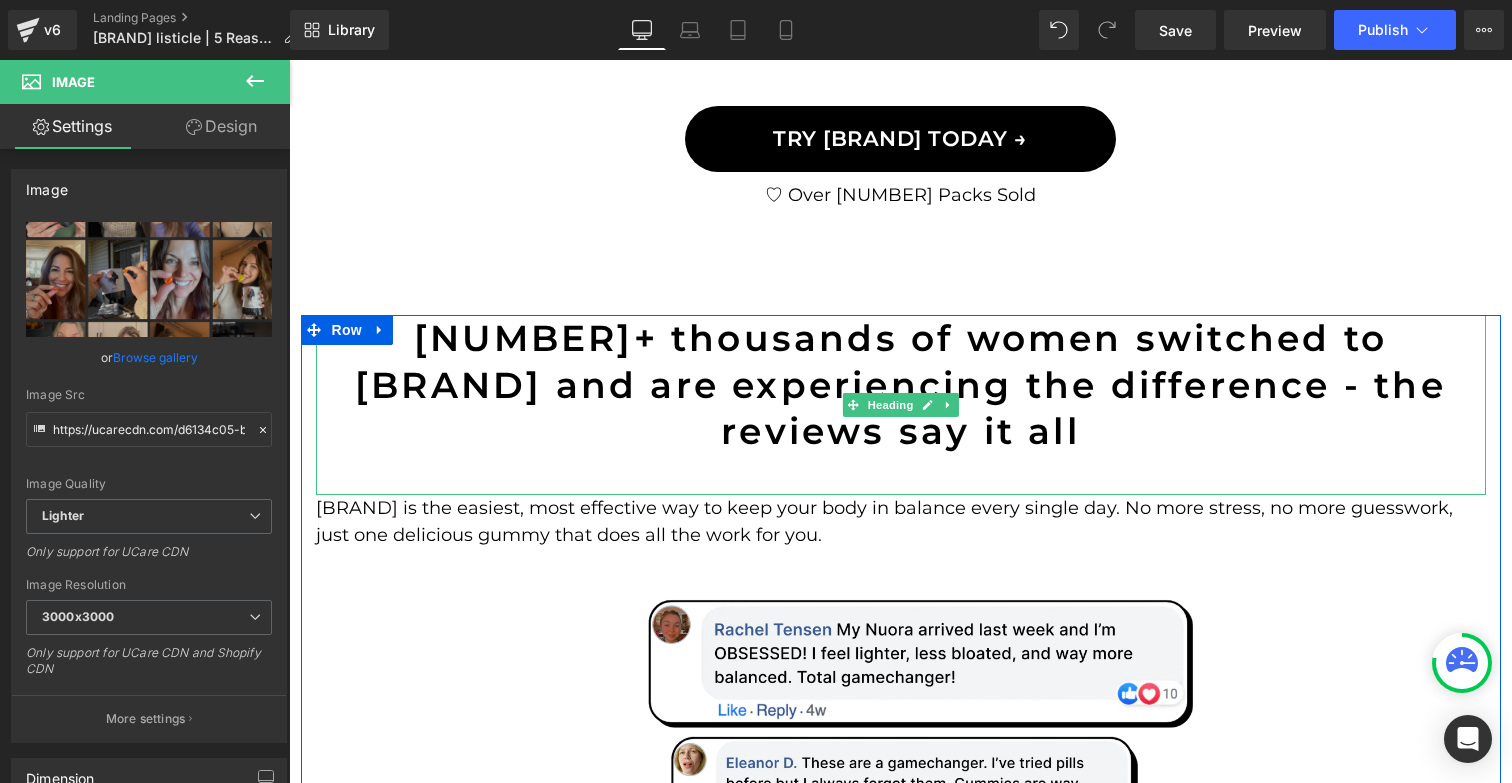 click on "[NUMBER]+ thousands of women switched to [BRAND] and are experiencing the difference - the reviews say it all" at bounding box center (901, 385) 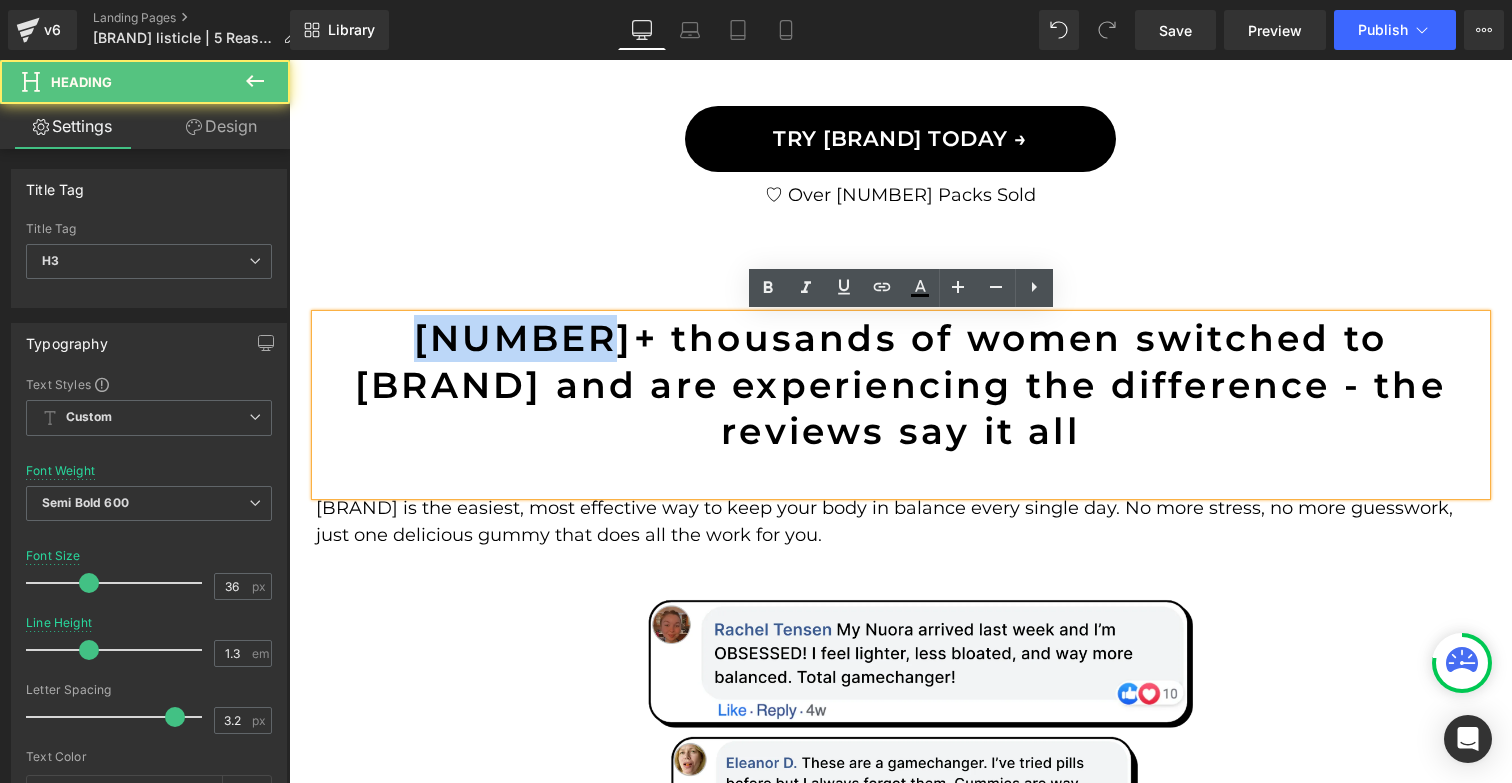 click on "[NUMBER]+ thousands of women switched to [BRAND] and are experiencing the difference - the reviews say it all" at bounding box center (901, 385) 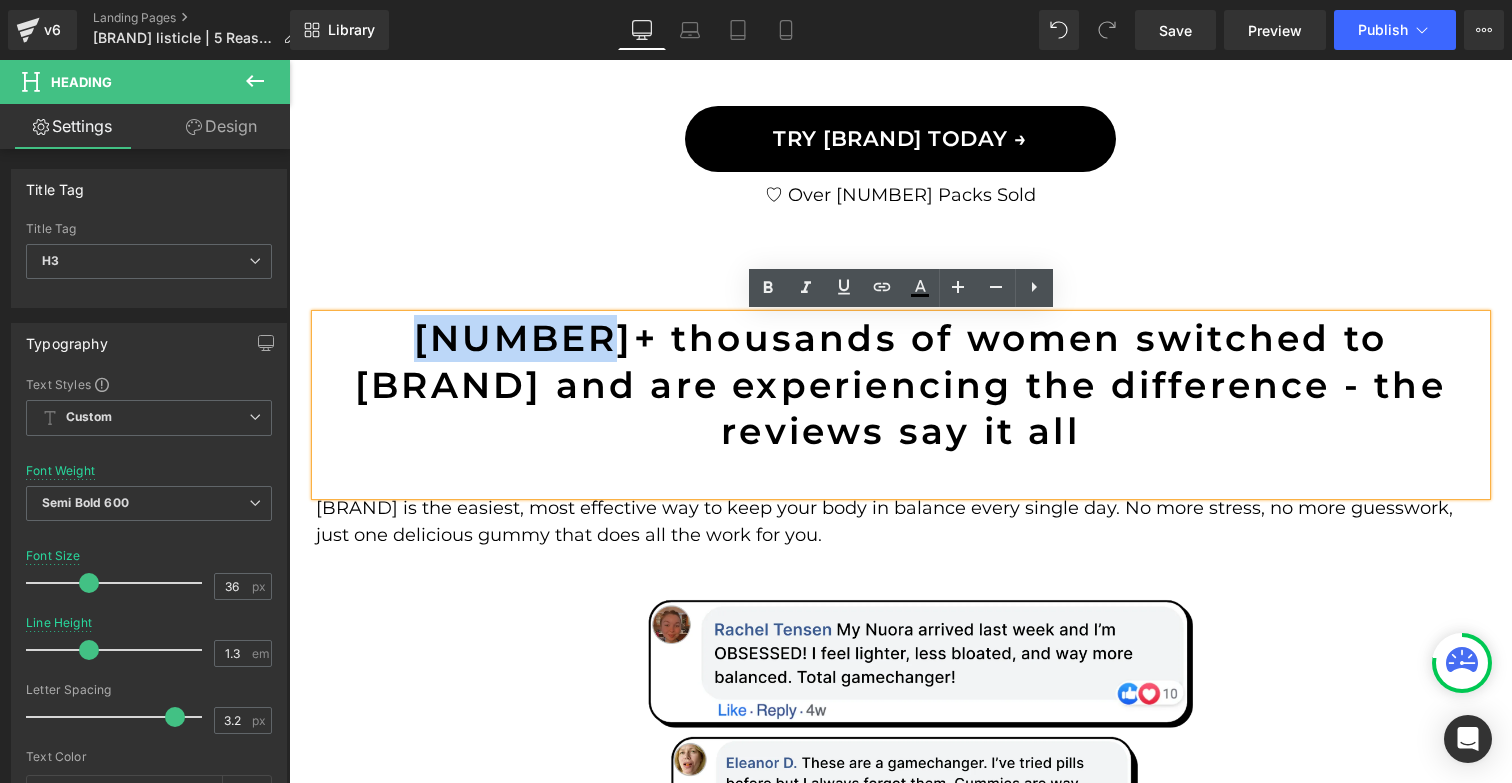 type 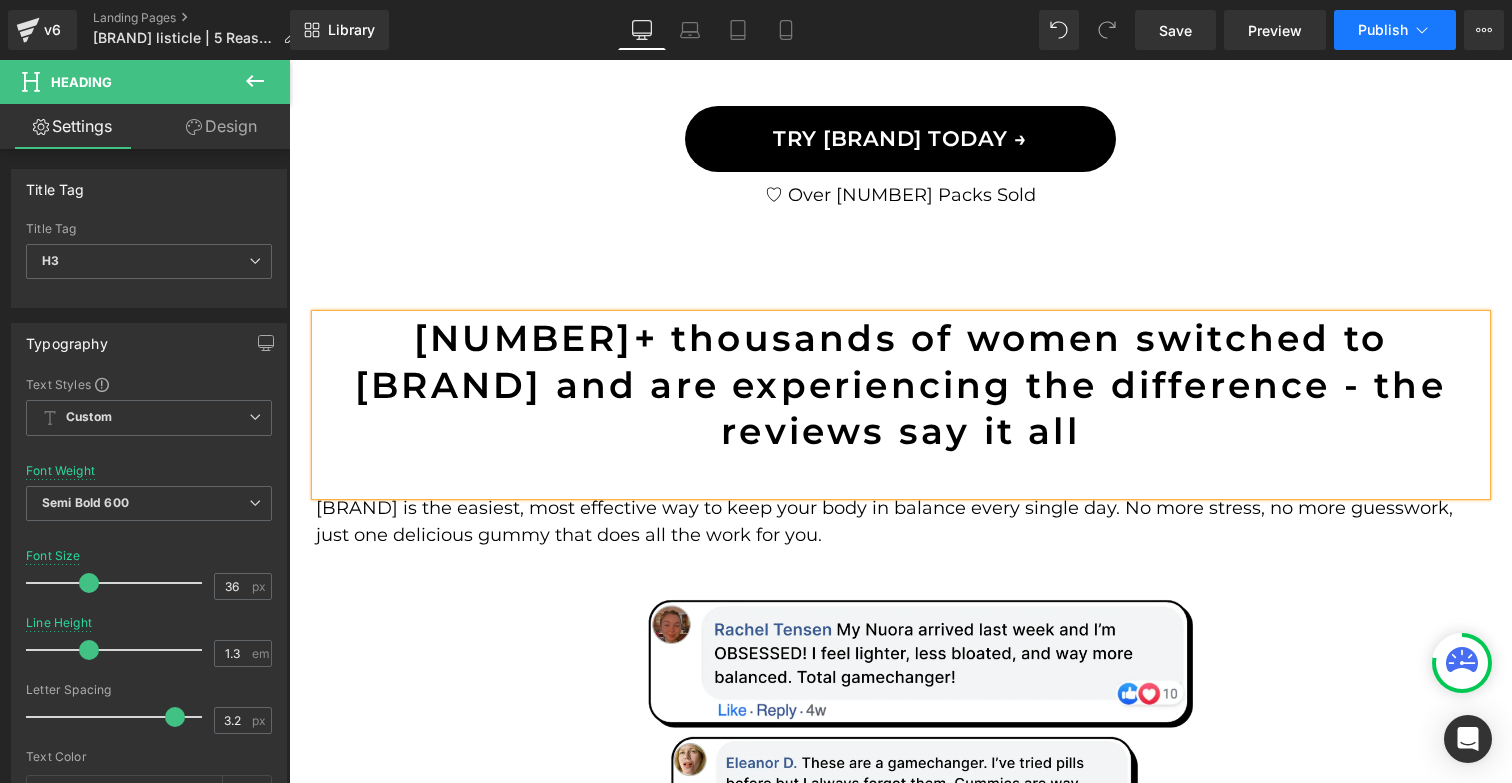click on "Publish" at bounding box center (1383, 30) 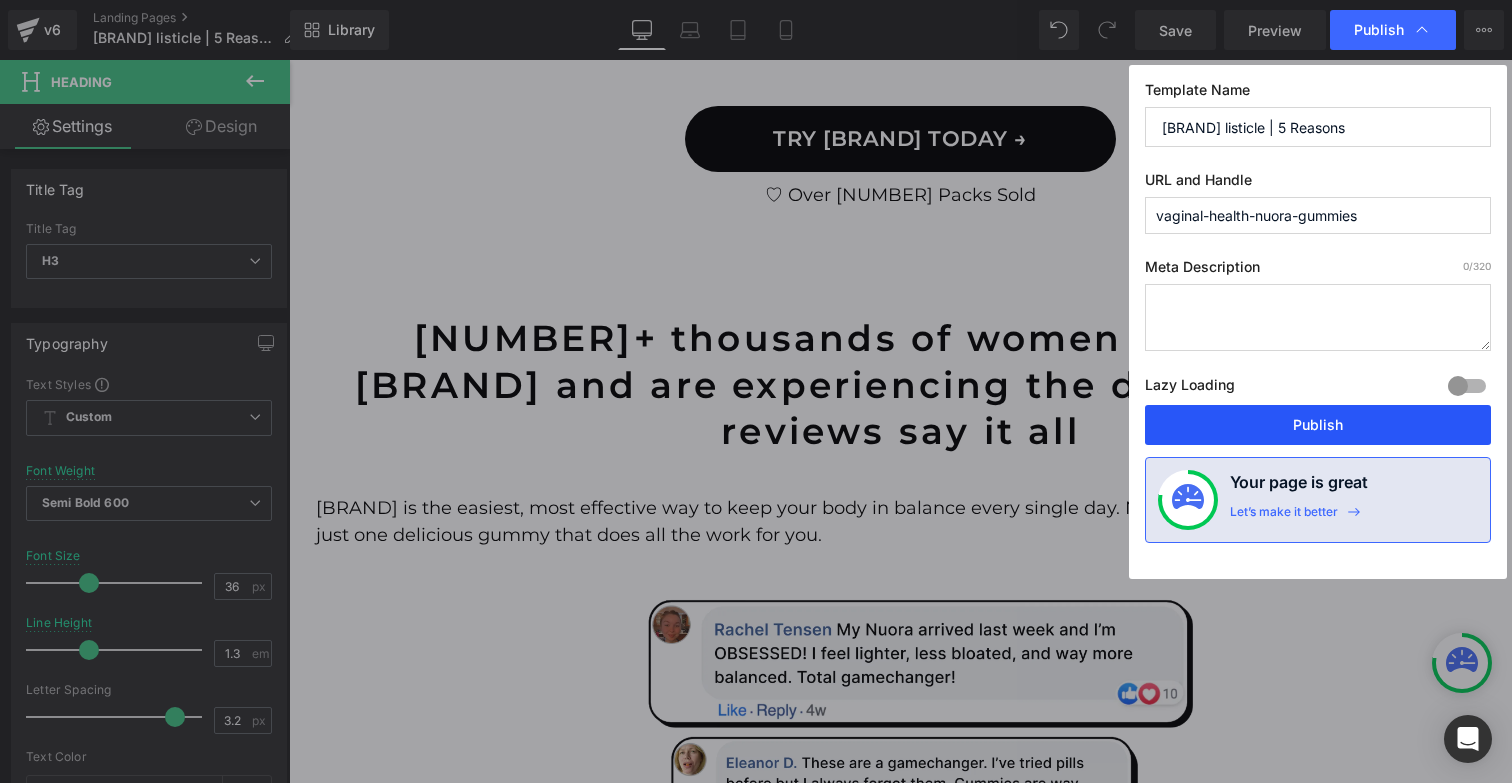 click on "Publish" at bounding box center [1318, 425] 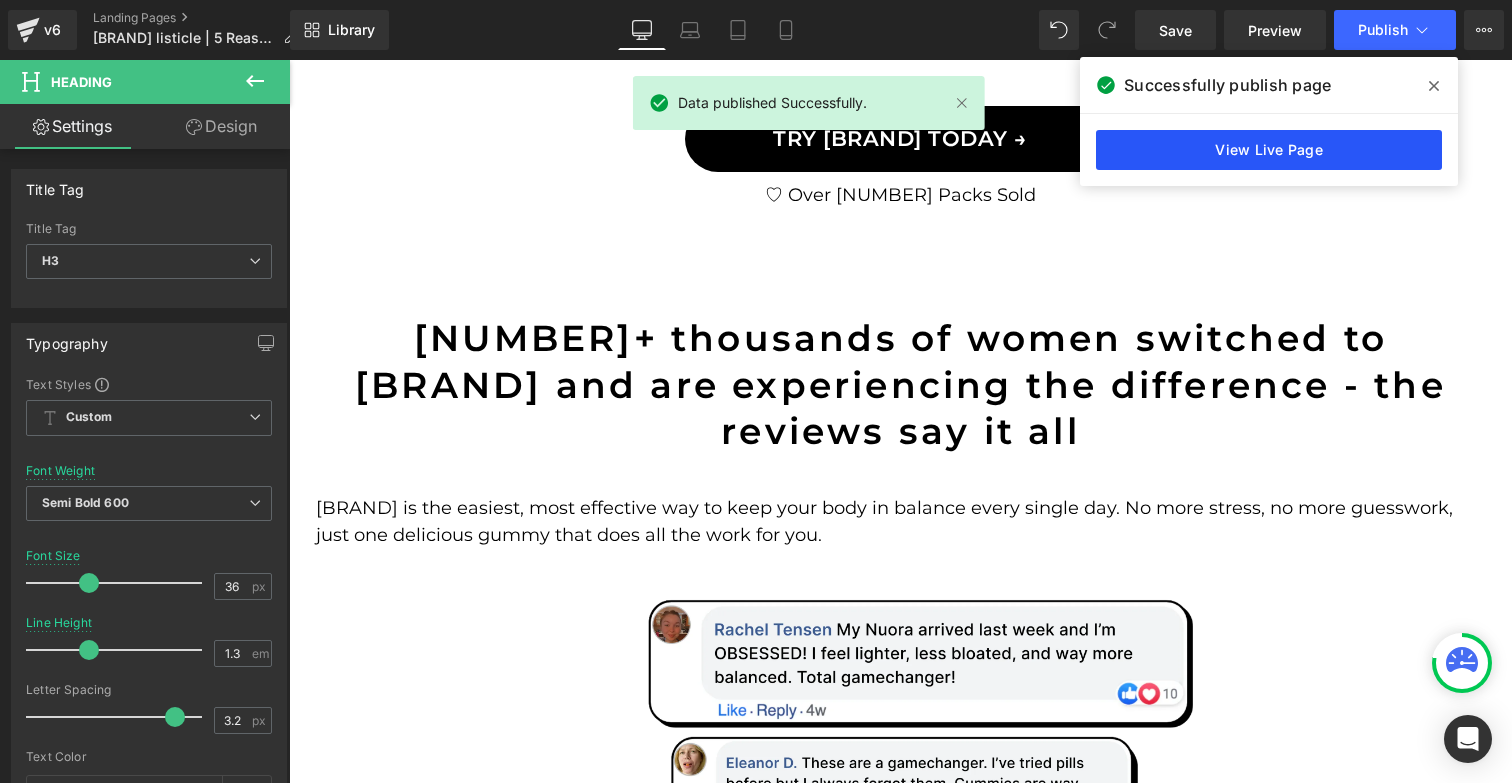 click on "View Live Page" at bounding box center [1269, 150] 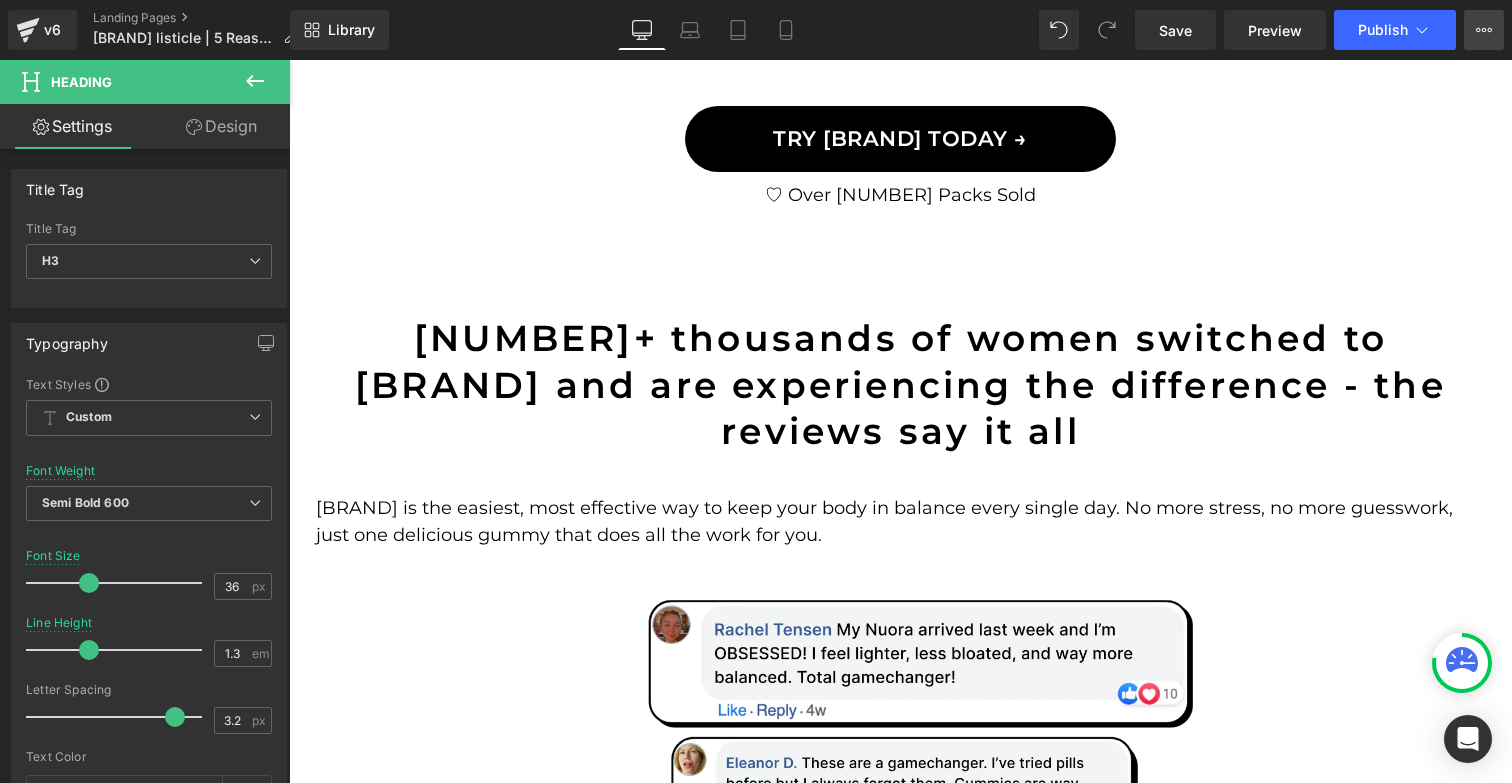 click on "View Live Page View with current Template Save Template to Library Schedule Publish  Optimize  Publish Settings Shortcuts" at bounding box center (1484, 30) 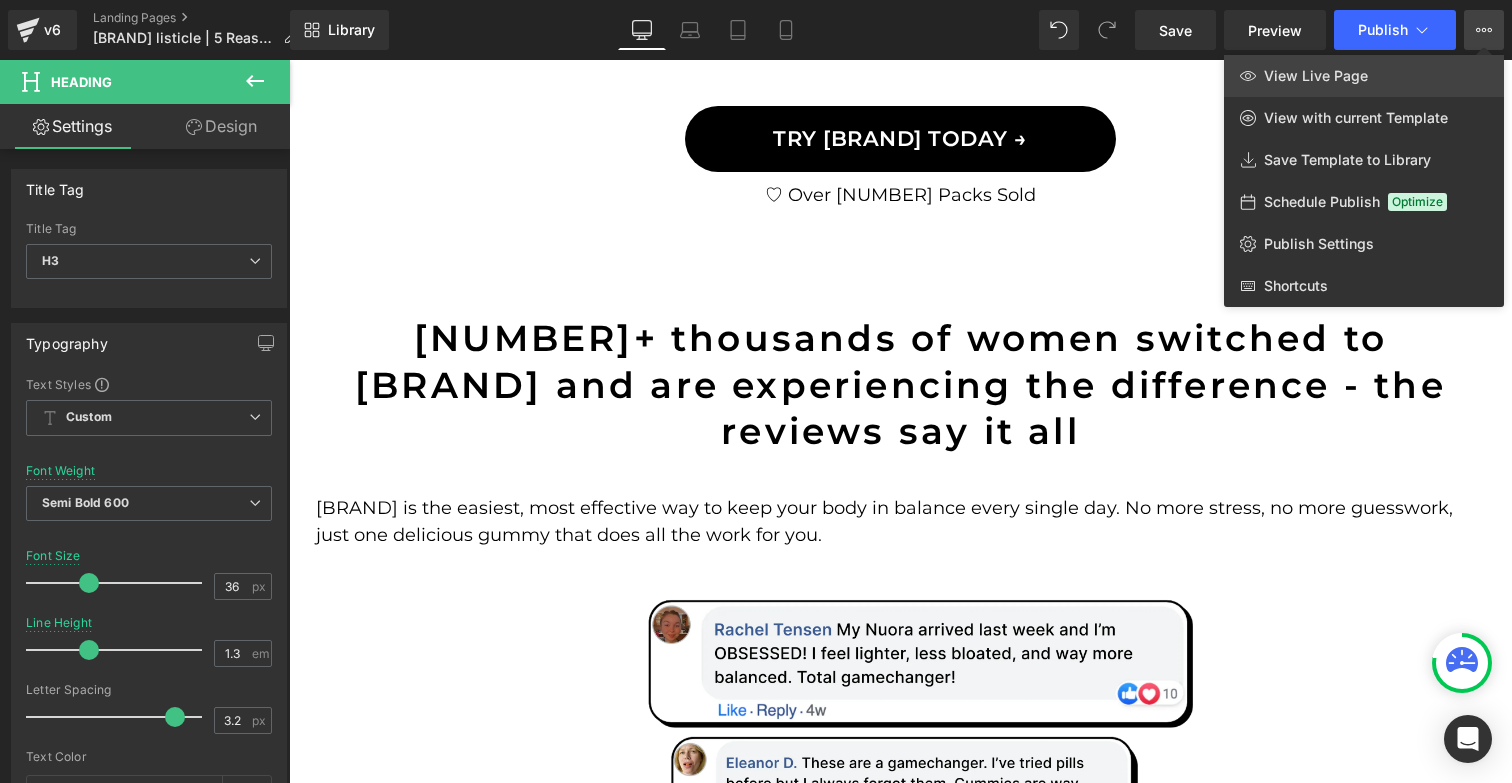 click on "View Live Page" at bounding box center (1316, 76) 